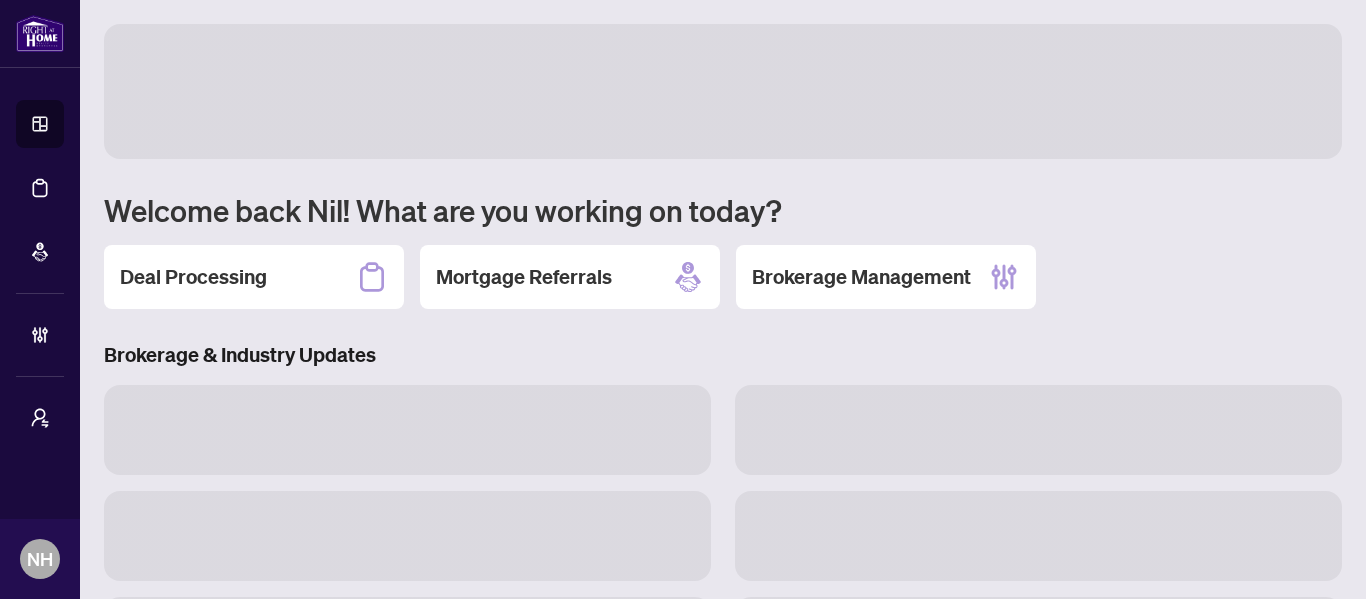 scroll, scrollTop: 0, scrollLeft: 0, axis: both 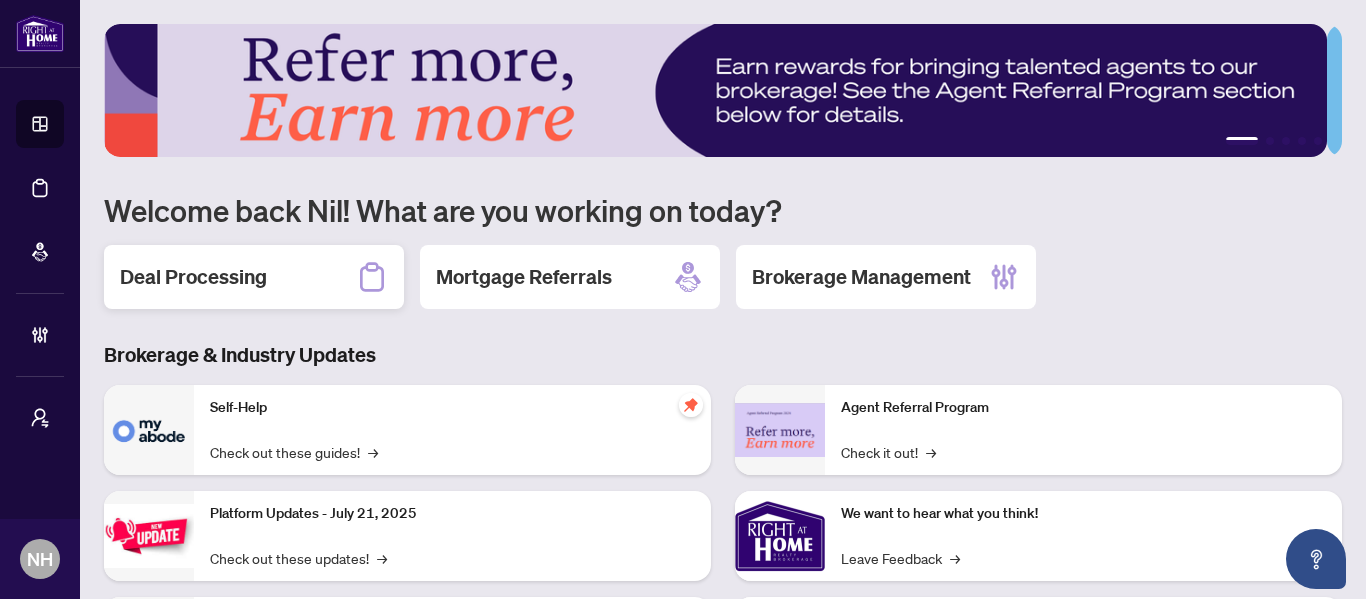 click on "Deal Processing" at bounding box center [193, 277] 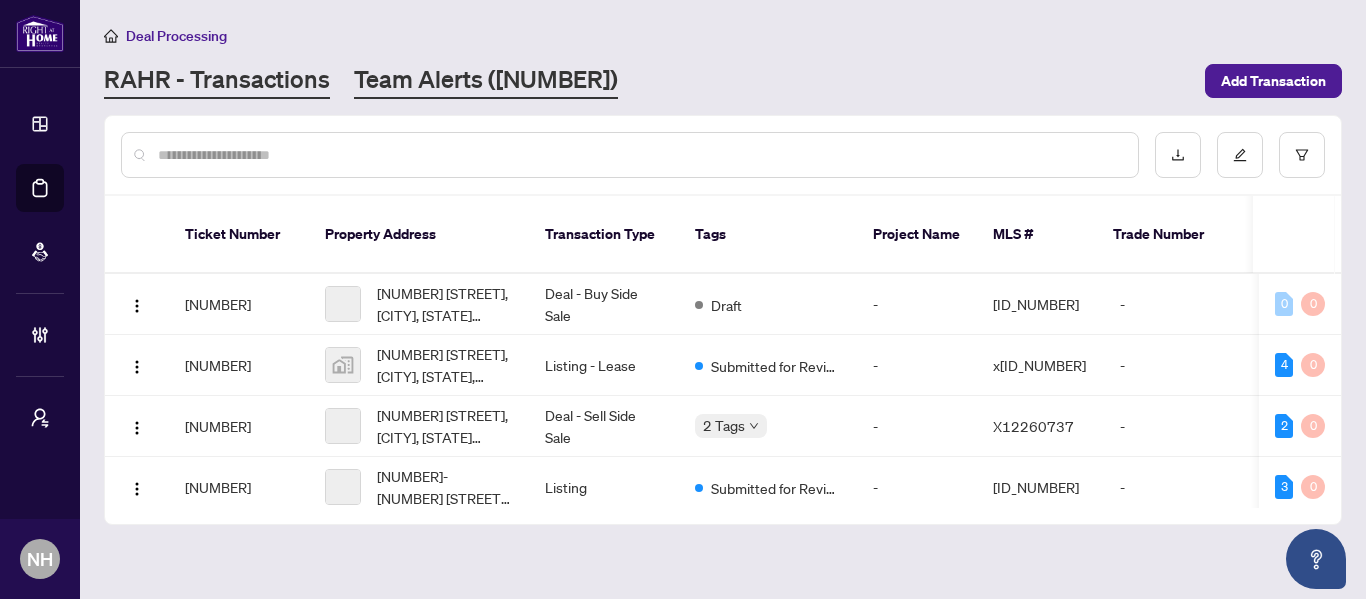 click on "Team Alerts   ([NUMBER])" at bounding box center (486, 81) 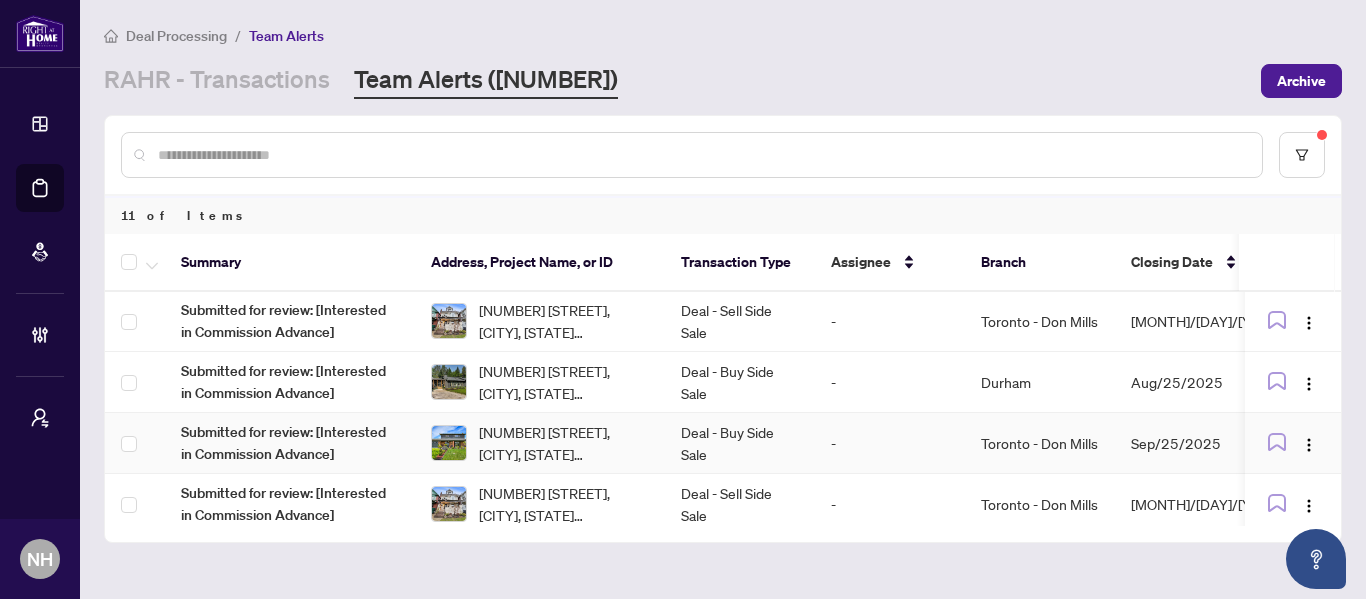 scroll, scrollTop: 0, scrollLeft: 0, axis: both 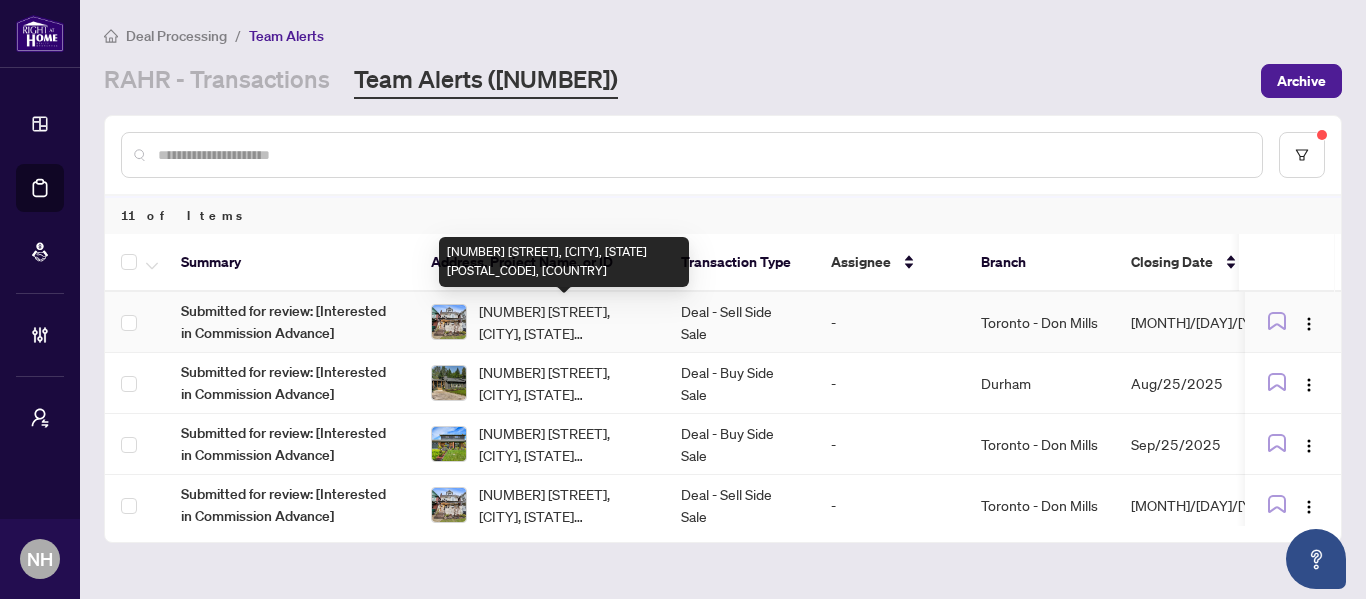 click on "[NUMBER] [STREET], [CITY], [STATE] [POSTAL_CODE], [COUNTRY]" at bounding box center (564, 322) 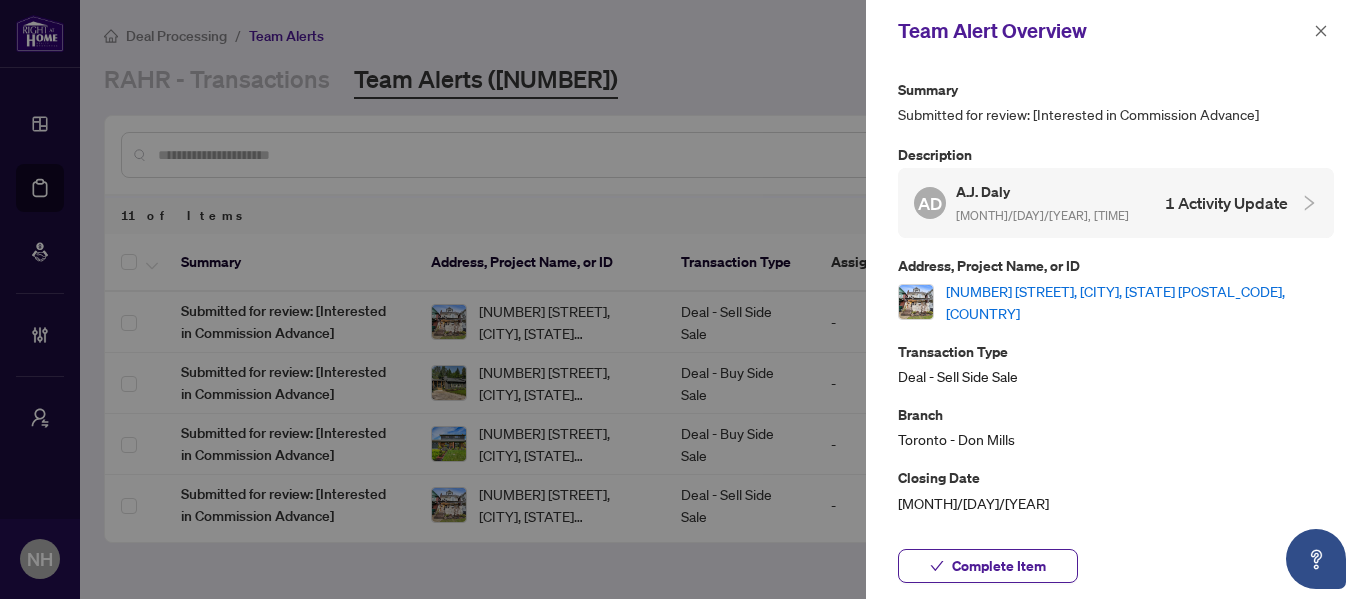 click on "152 Wright Ave, Toronto, Ontario M6R 1L2, Canada" at bounding box center [1140, 302] 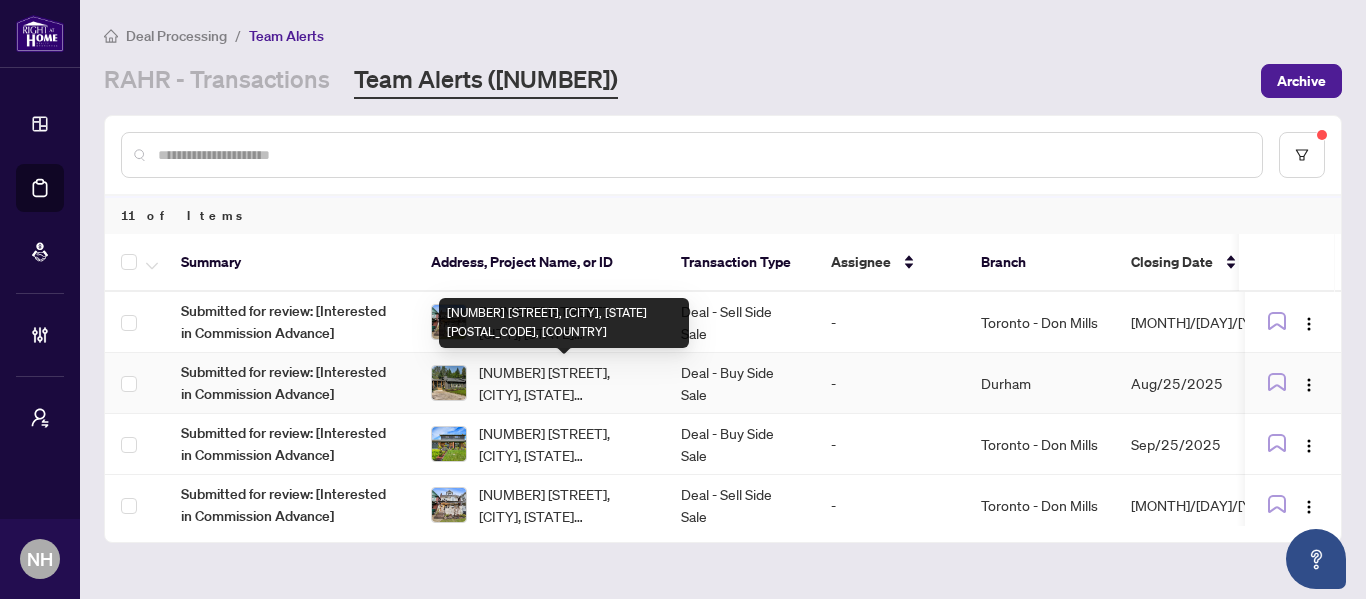 click on "789 Old Mill Rd, Kawartha Lakes, Ontario K0L 2W0, Canada" at bounding box center [564, 383] 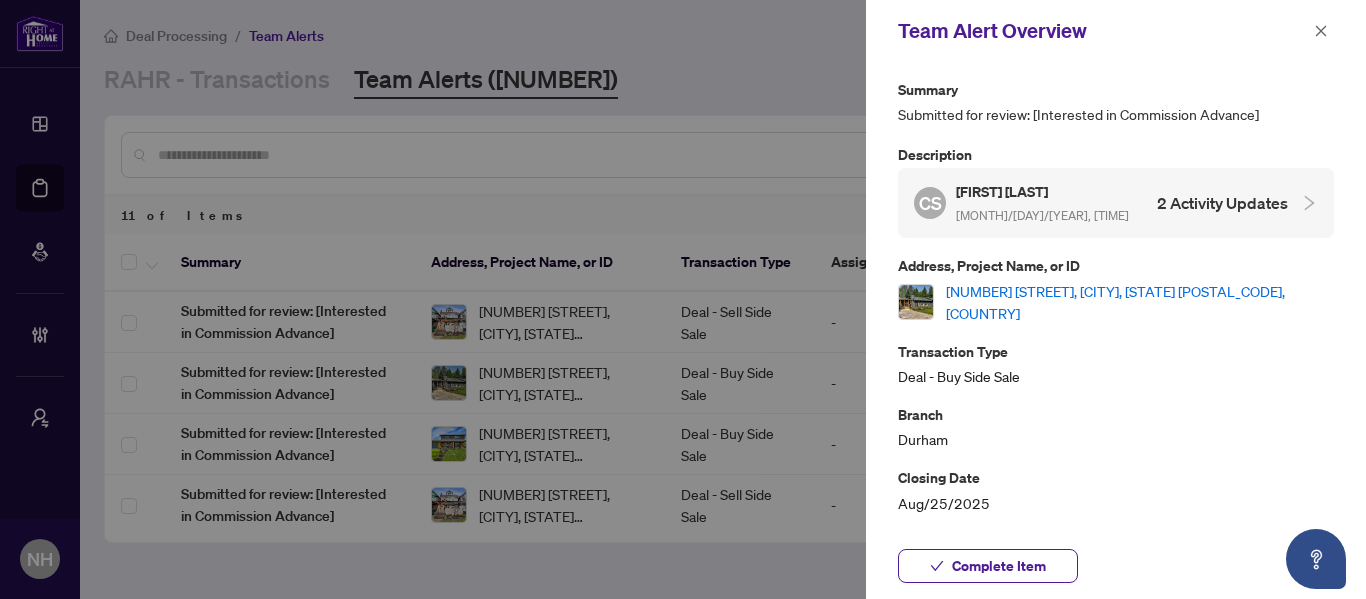 click on "789 Old Mill Rd, Kawartha Lakes, Ontario K0L 2W0, Canada" at bounding box center [1140, 302] 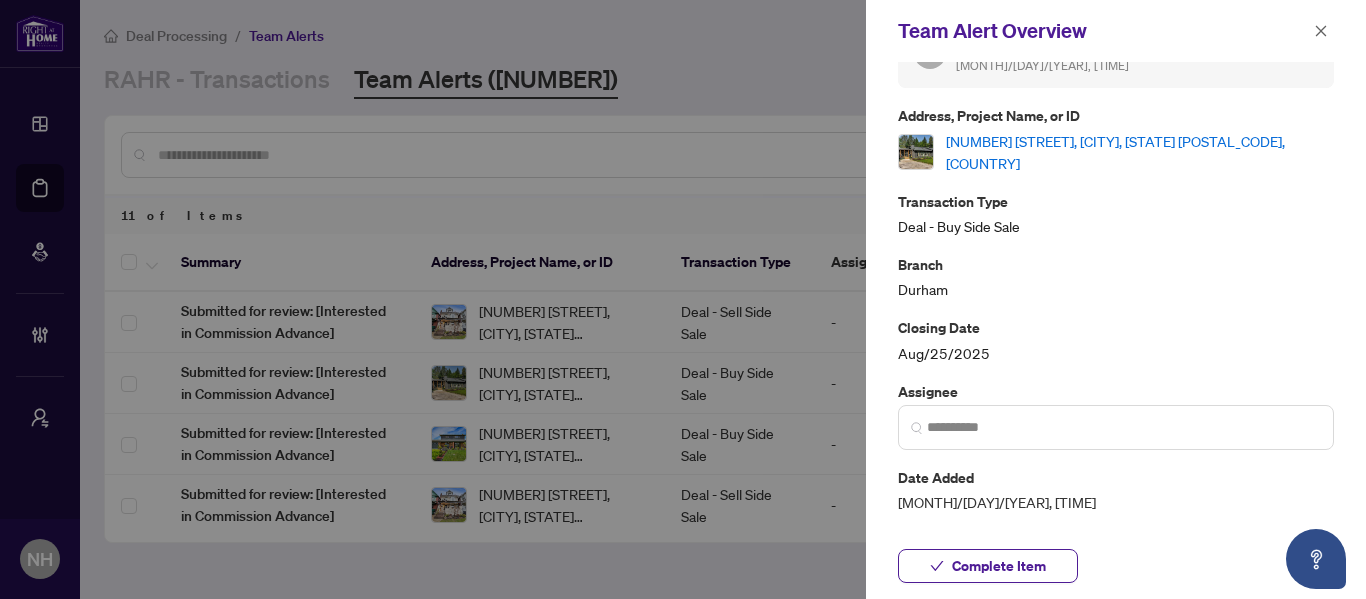 scroll, scrollTop: 68, scrollLeft: 0, axis: vertical 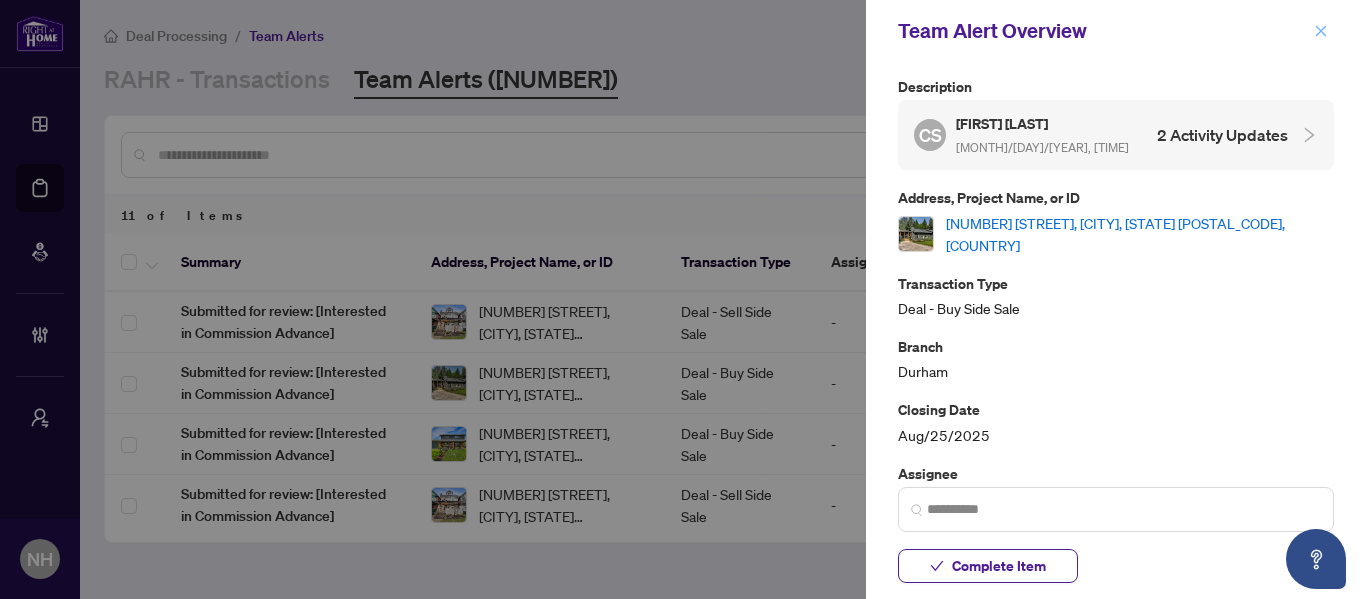 click 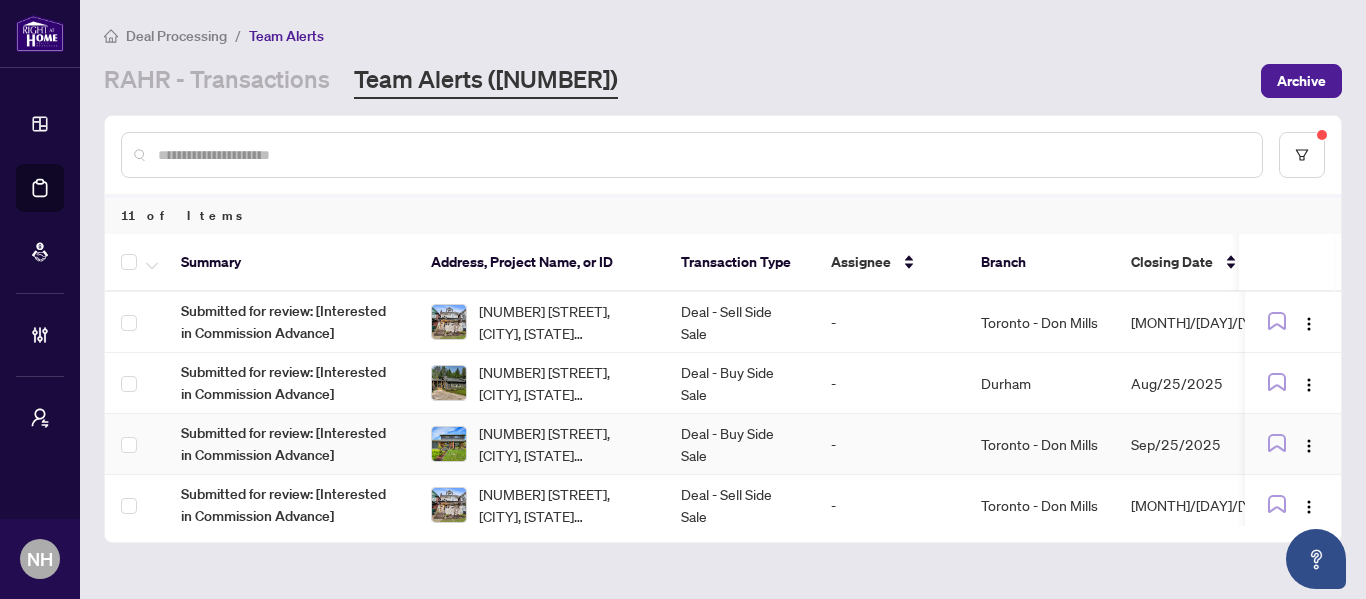 scroll, scrollTop: 100, scrollLeft: 0, axis: vertical 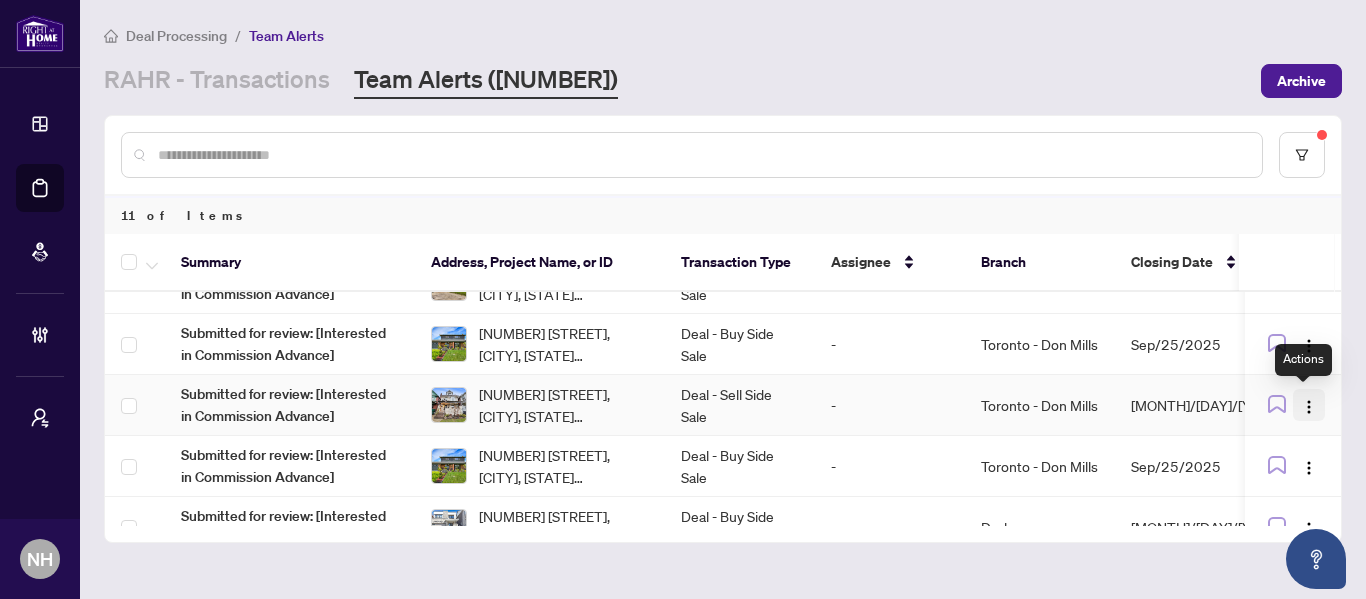click at bounding box center [1309, 405] 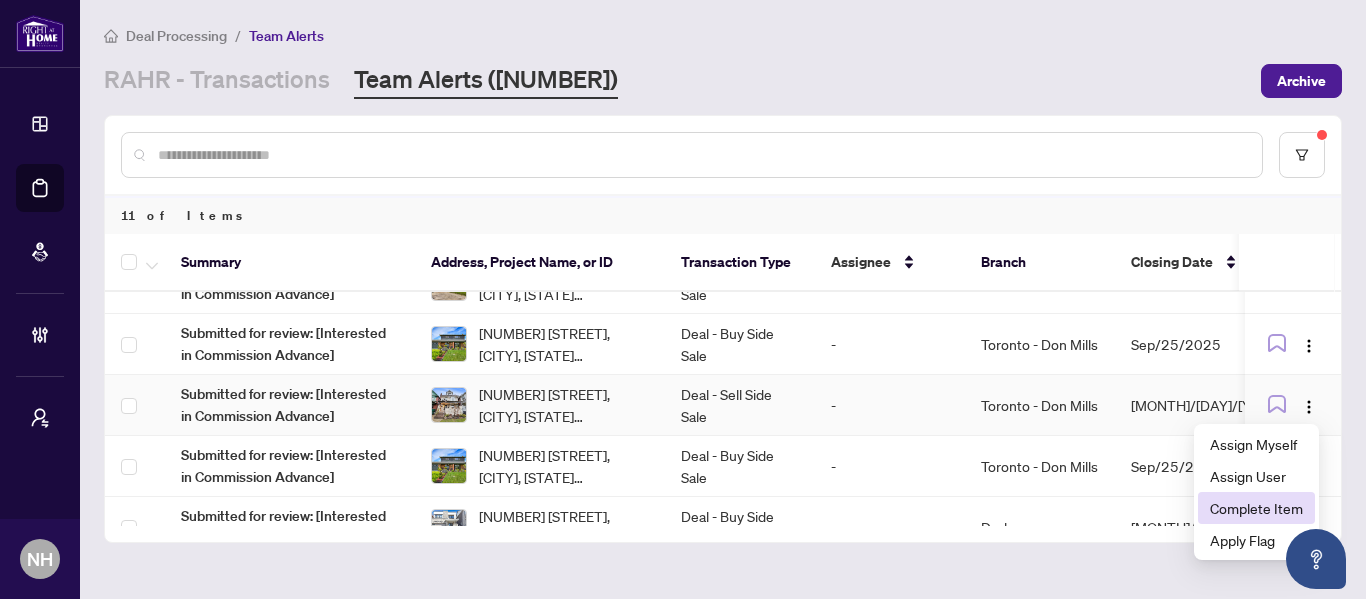 click on "Complete Item" at bounding box center (1256, 508) 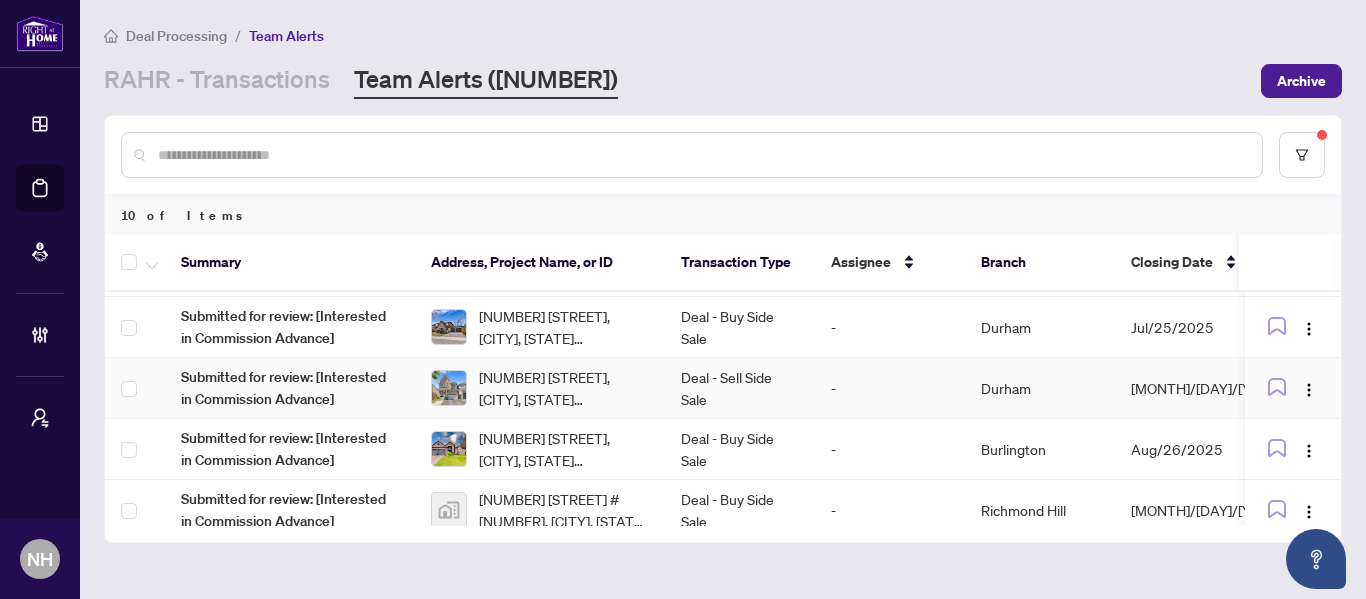 scroll, scrollTop: 382, scrollLeft: 0, axis: vertical 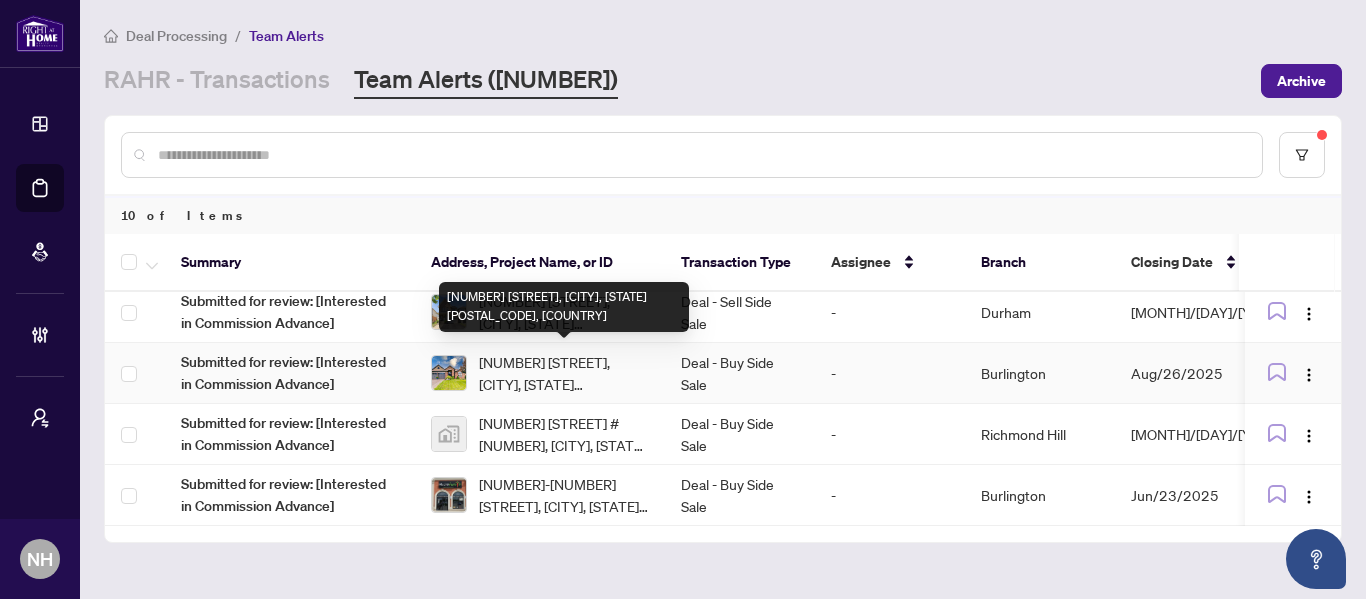 click on "9 Castle Rdge, Brighton, Ontario K0K 1H0, Canada" at bounding box center [564, 373] 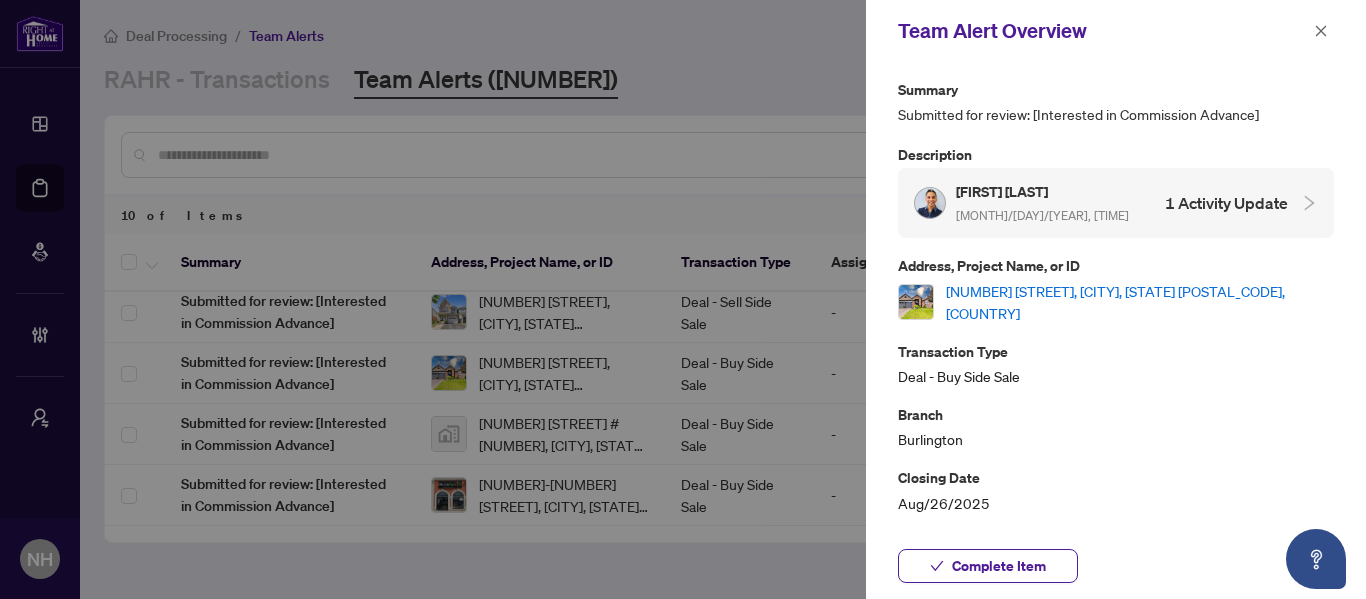 click on "9 Castle Rdge, Brighton, Ontario K0K 1H0, Canada" at bounding box center [1140, 302] 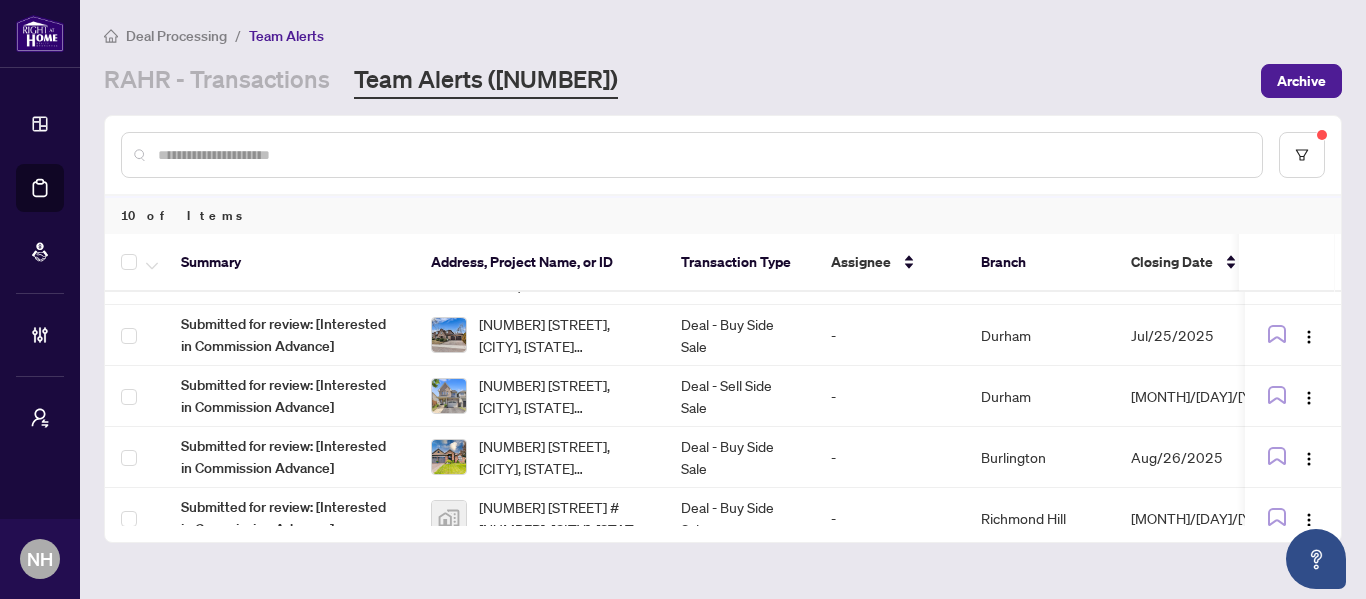 scroll, scrollTop: 282, scrollLeft: 0, axis: vertical 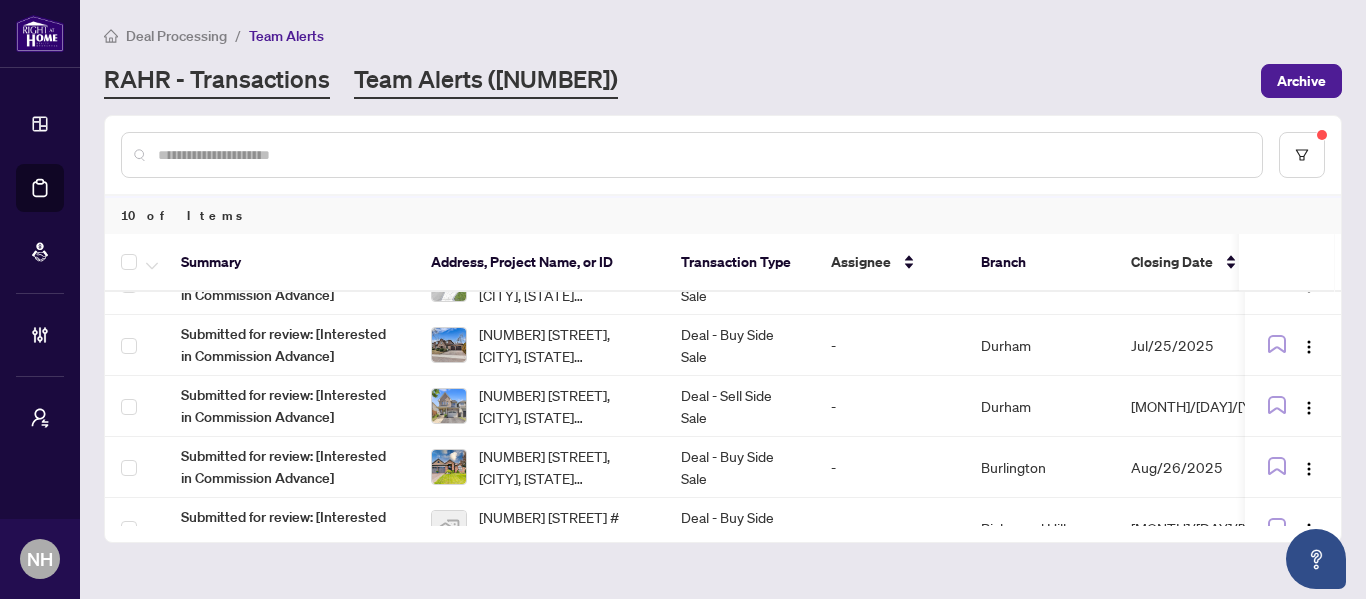 click on "RAHR - Transactions" at bounding box center (217, 81) 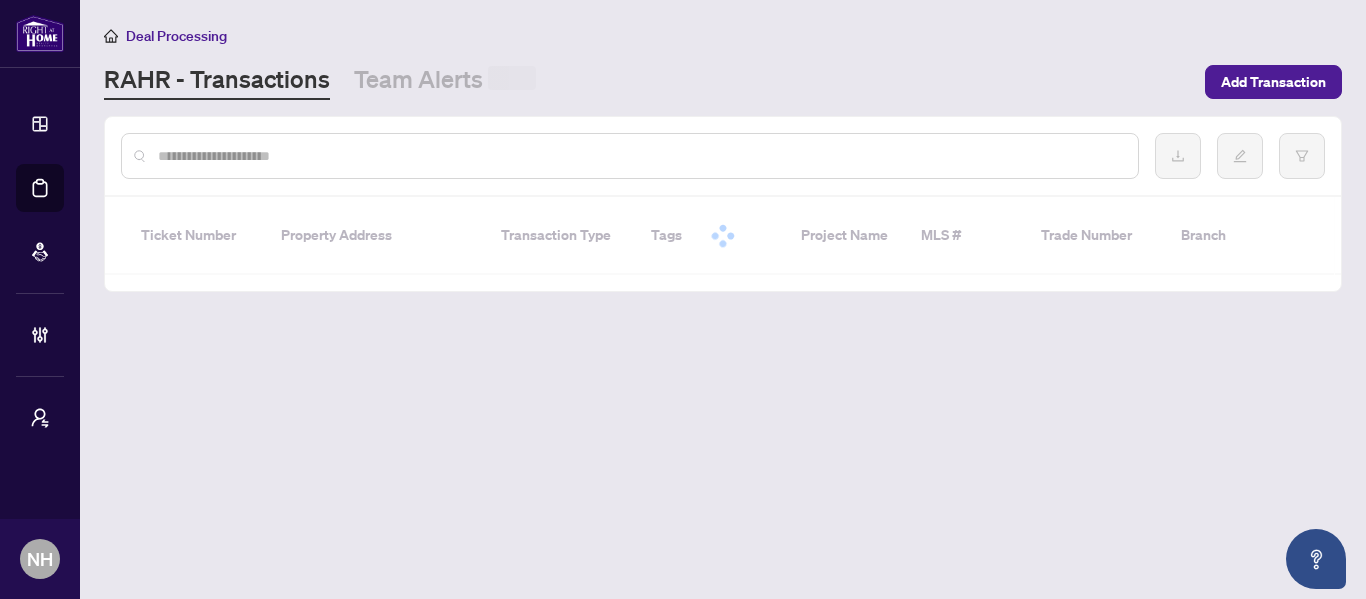 click at bounding box center (640, 156) 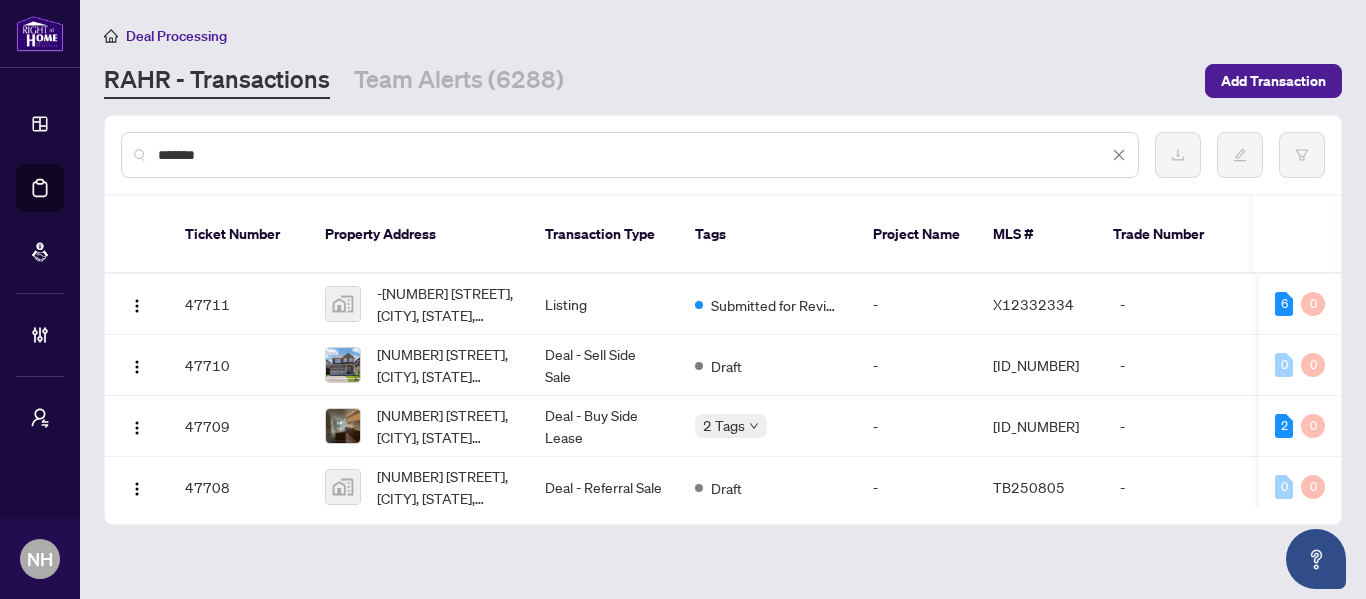 type on "*******" 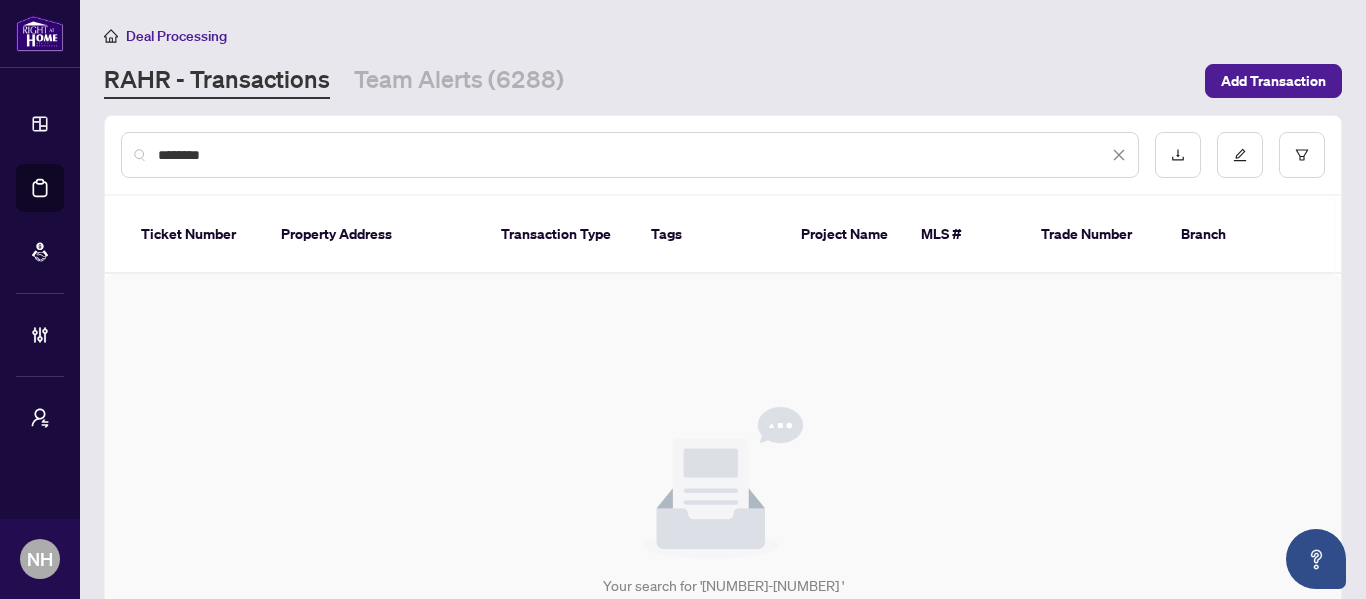 drag, startPoint x: 268, startPoint y: 155, endPoint x: 0, endPoint y: 85, distance: 276.99097 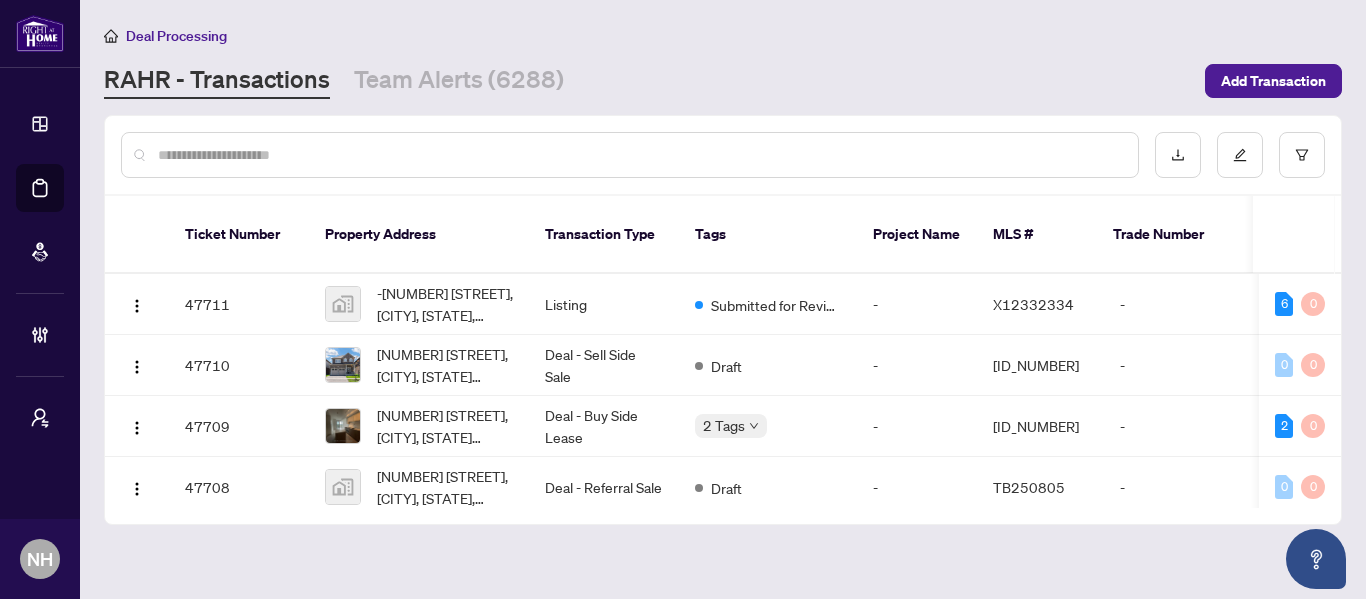 click at bounding box center [640, 155] 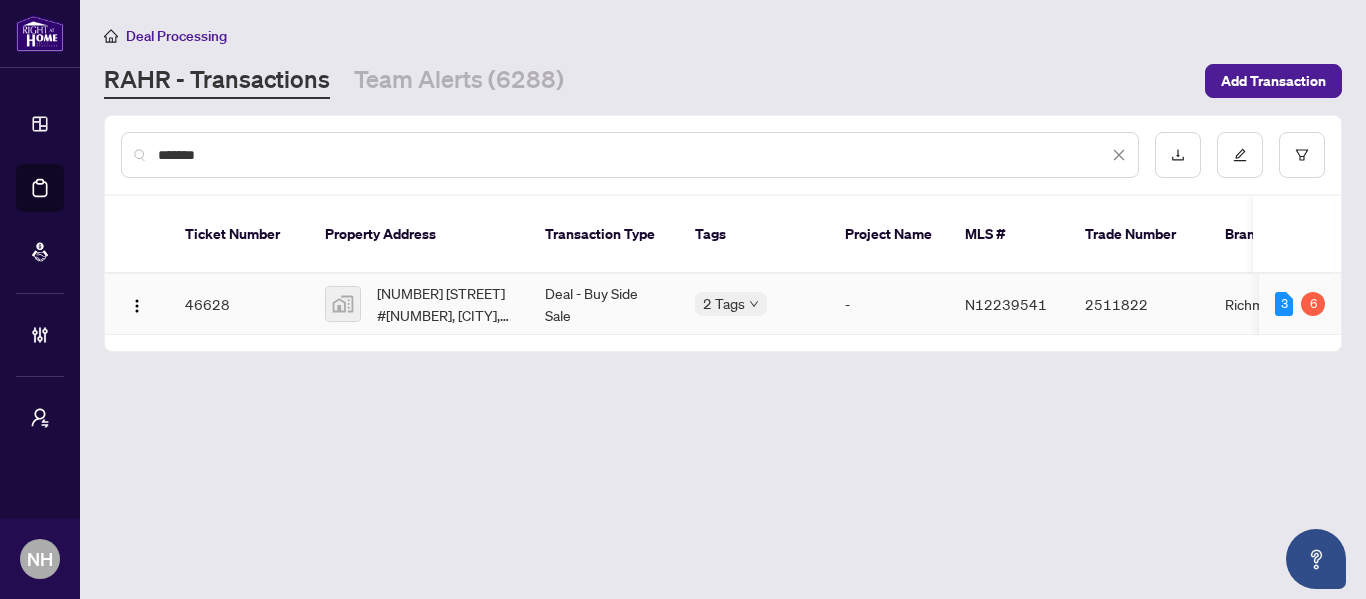 type on "*******" 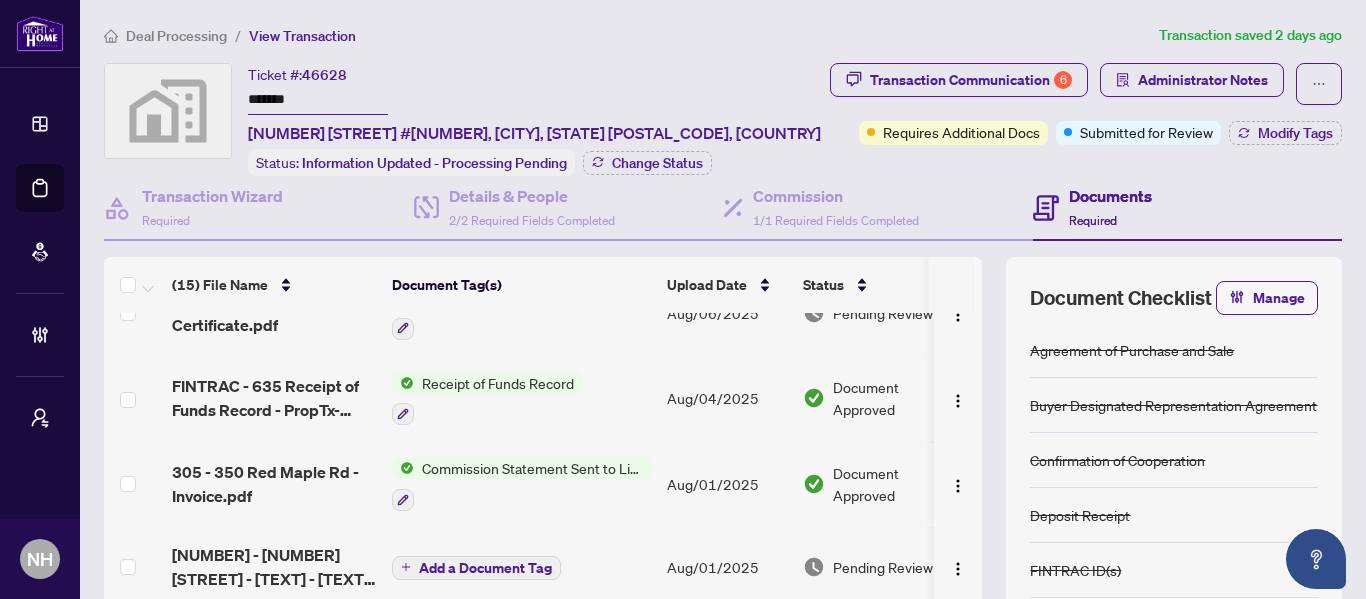 scroll, scrollTop: 0, scrollLeft: 0, axis: both 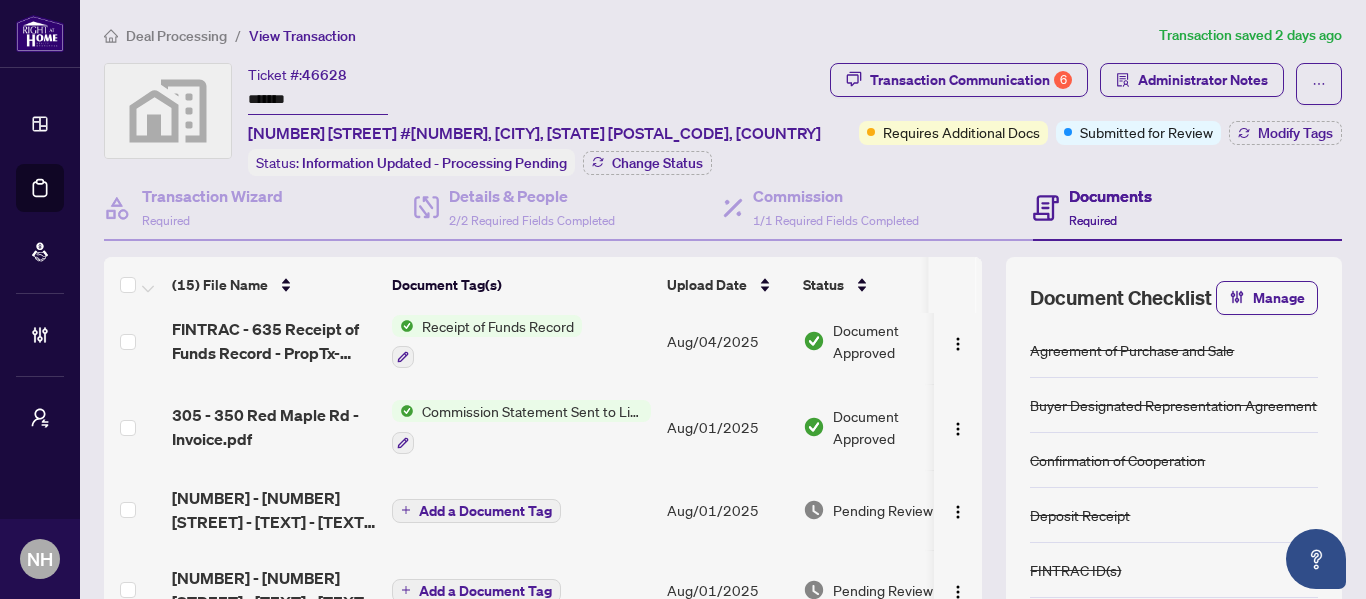 click on "Deal Processing" at bounding box center [176, 36] 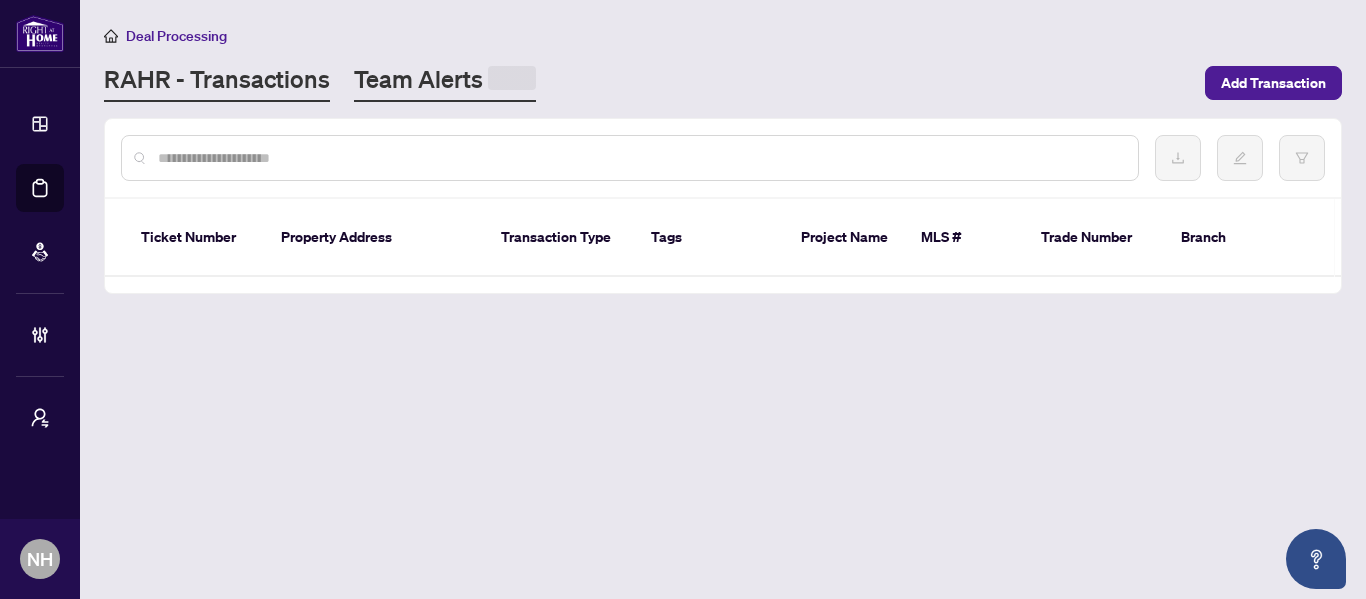 click on "Team Alerts" at bounding box center [445, 82] 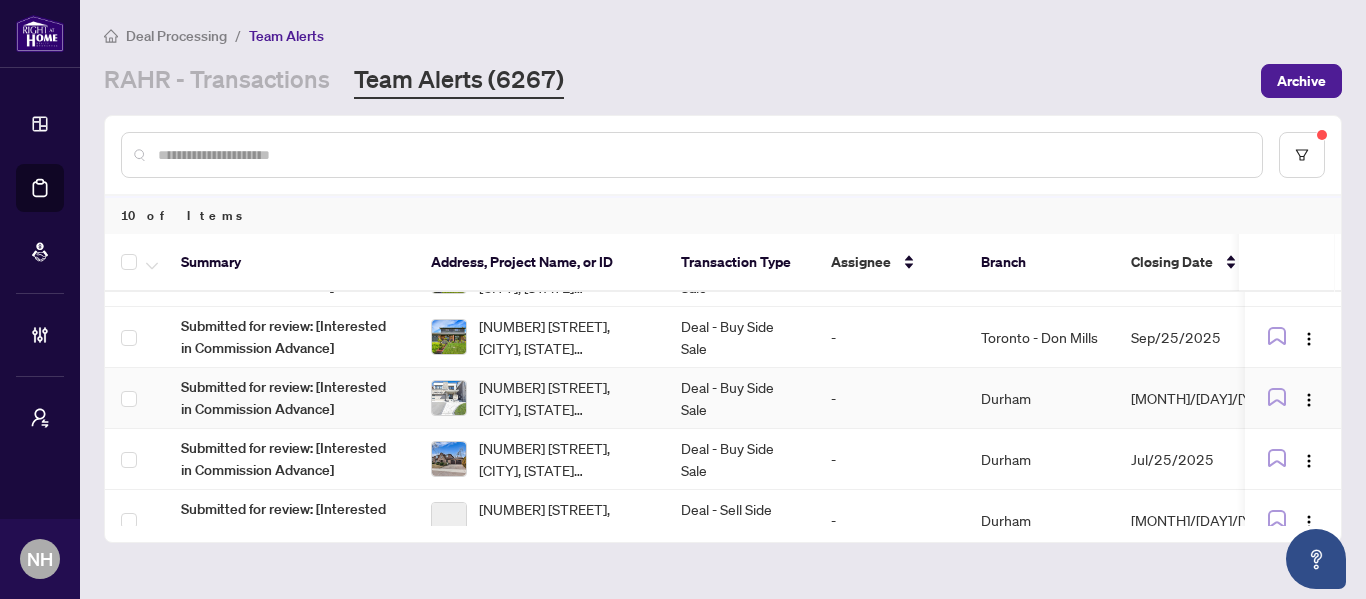 scroll, scrollTop: 200, scrollLeft: 0, axis: vertical 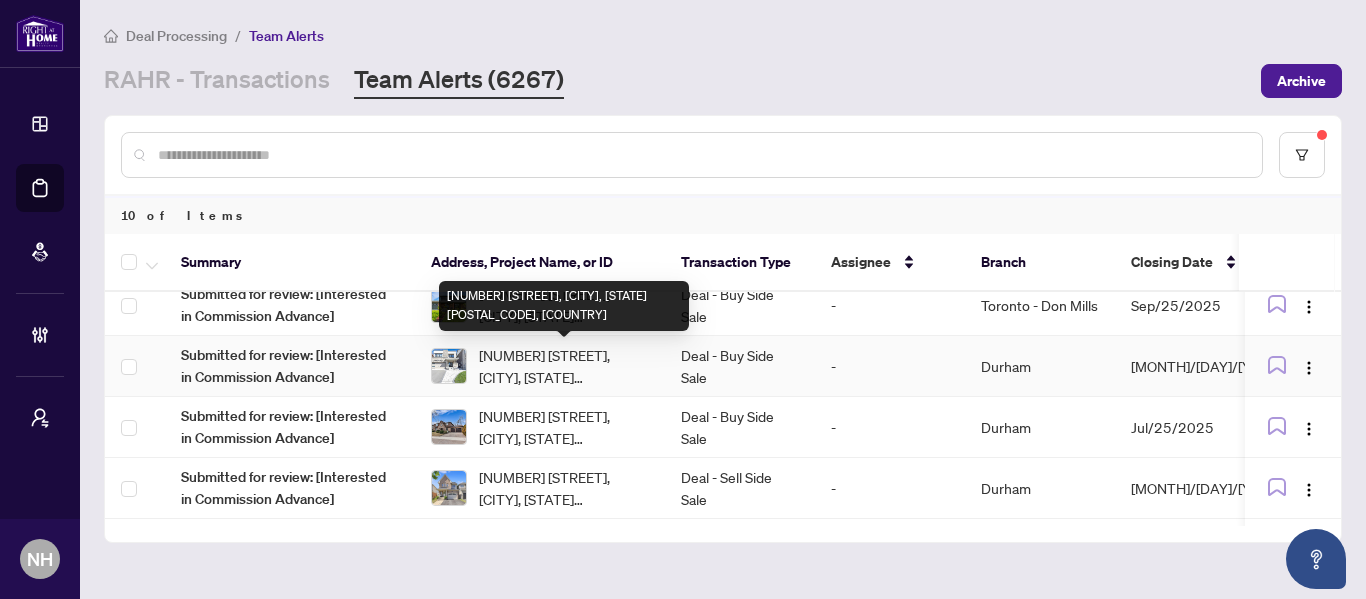 click on "28 Huggins Dr, Whitby, Ontario L1P 0N4, Canada" at bounding box center [564, 366] 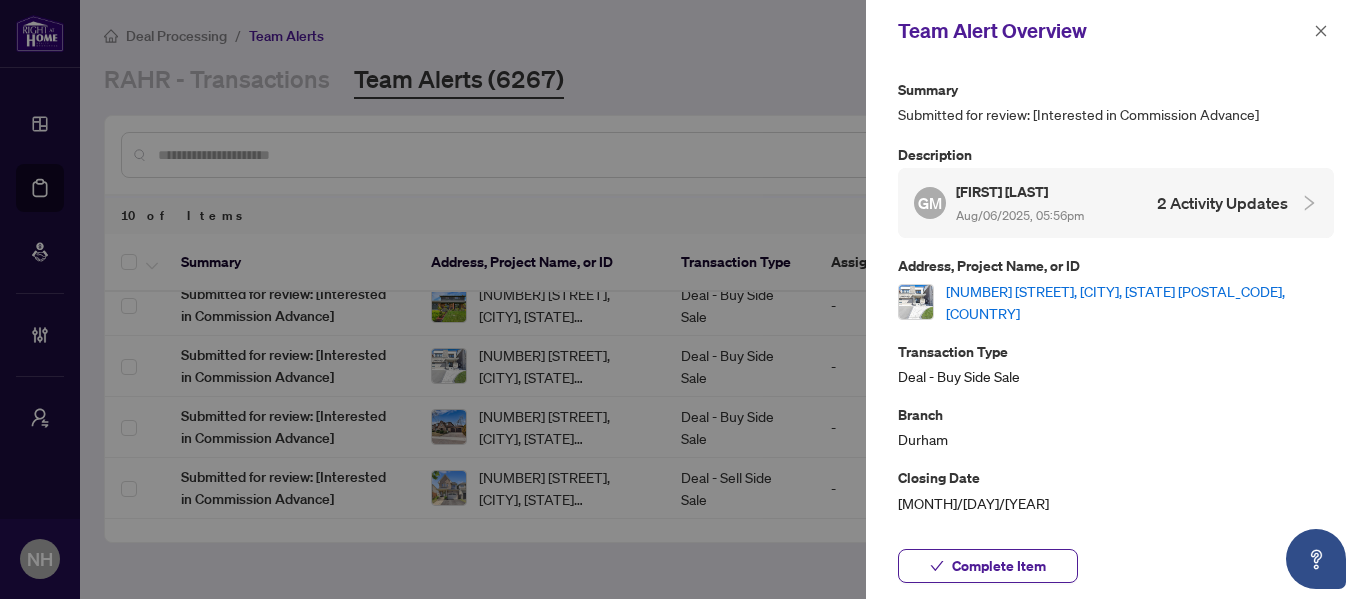click on "28 Huggins Dr, Whitby, Ontario L1P 0N4, Canada" at bounding box center [1140, 302] 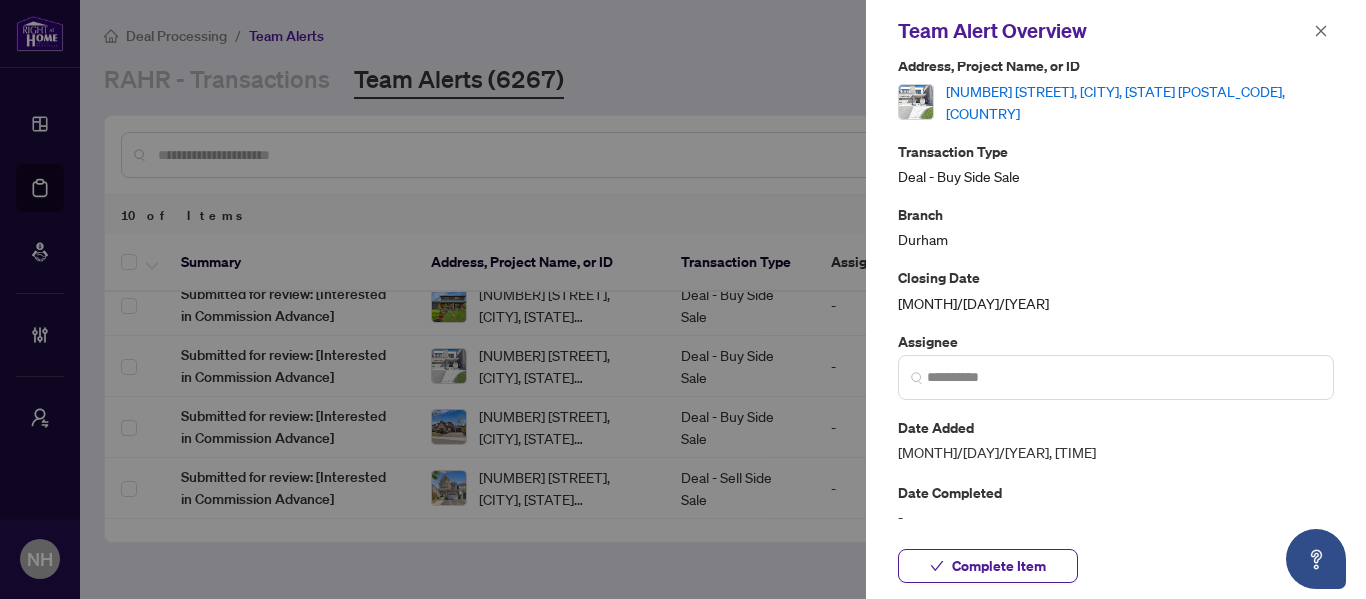 click 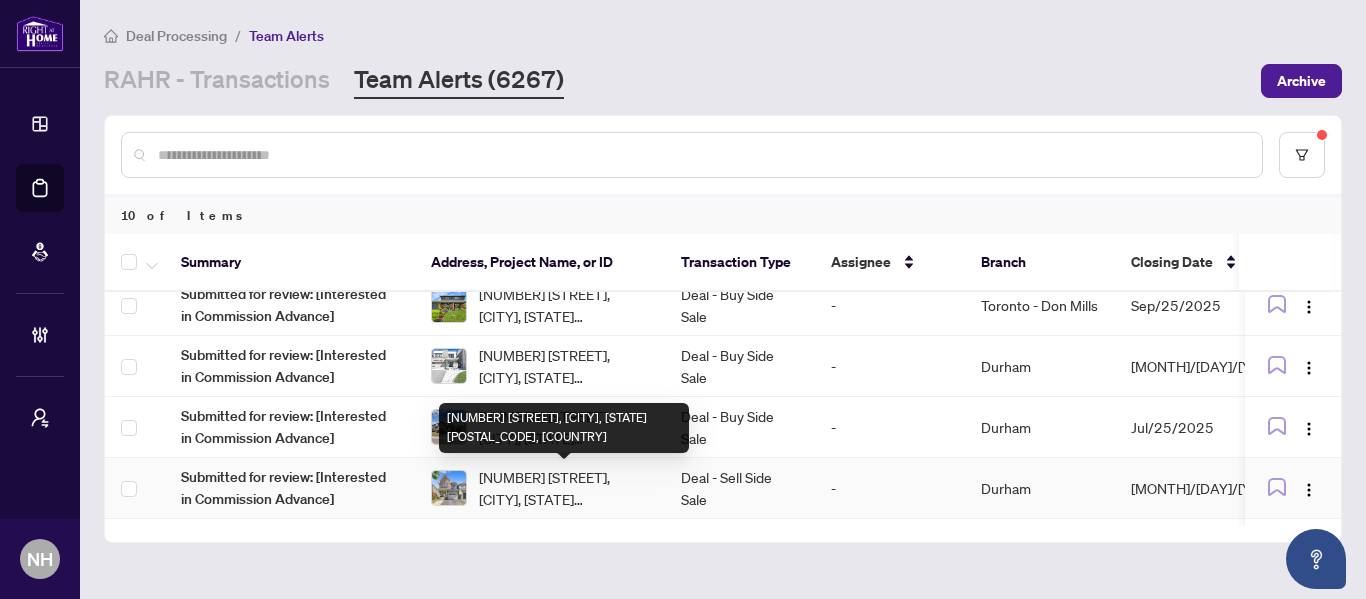 click on "207 Eldad Dr, Clarington, Ontario L1C 0E2, Canada" at bounding box center [564, 488] 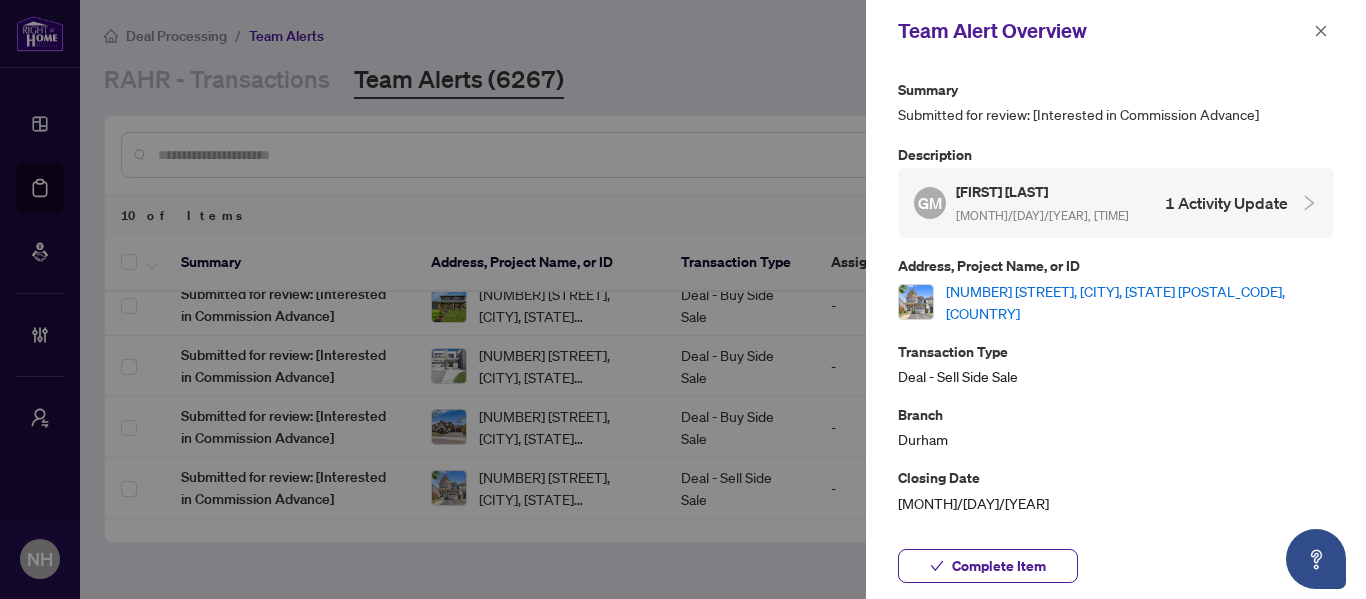 click on "207 Eldad Dr, Clarington, Ontario L1C 0E2, Canada" at bounding box center (1140, 302) 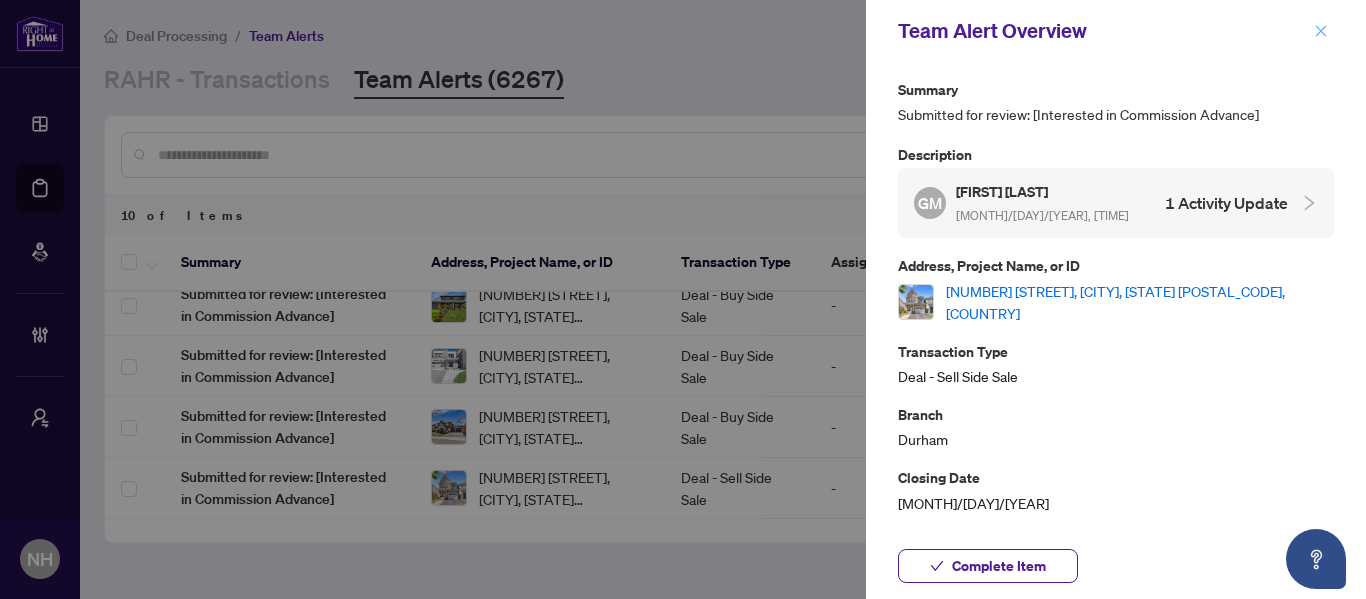 click 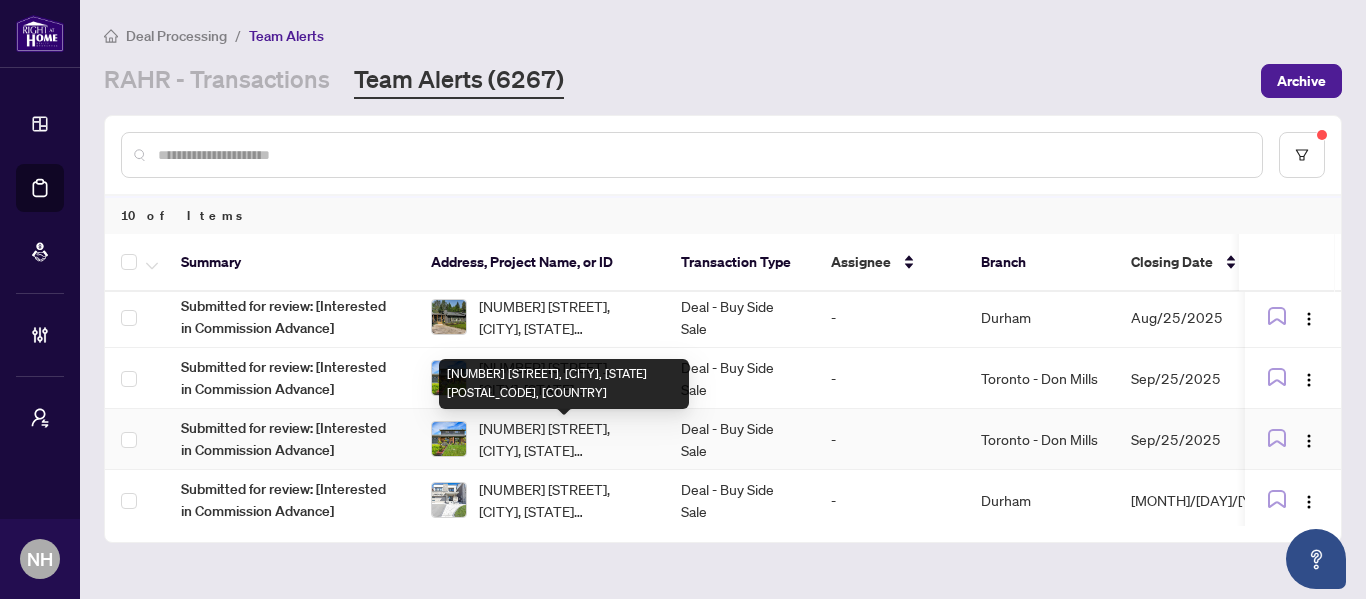 scroll, scrollTop: 100, scrollLeft: 0, axis: vertical 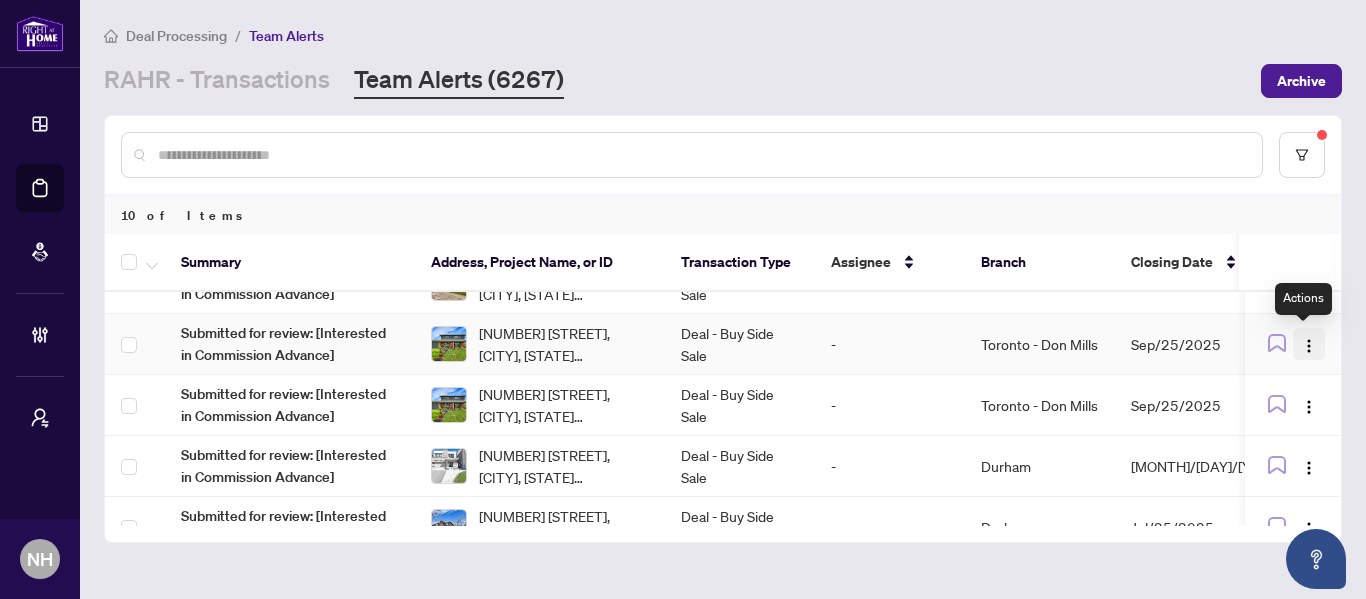 click at bounding box center [1309, 346] 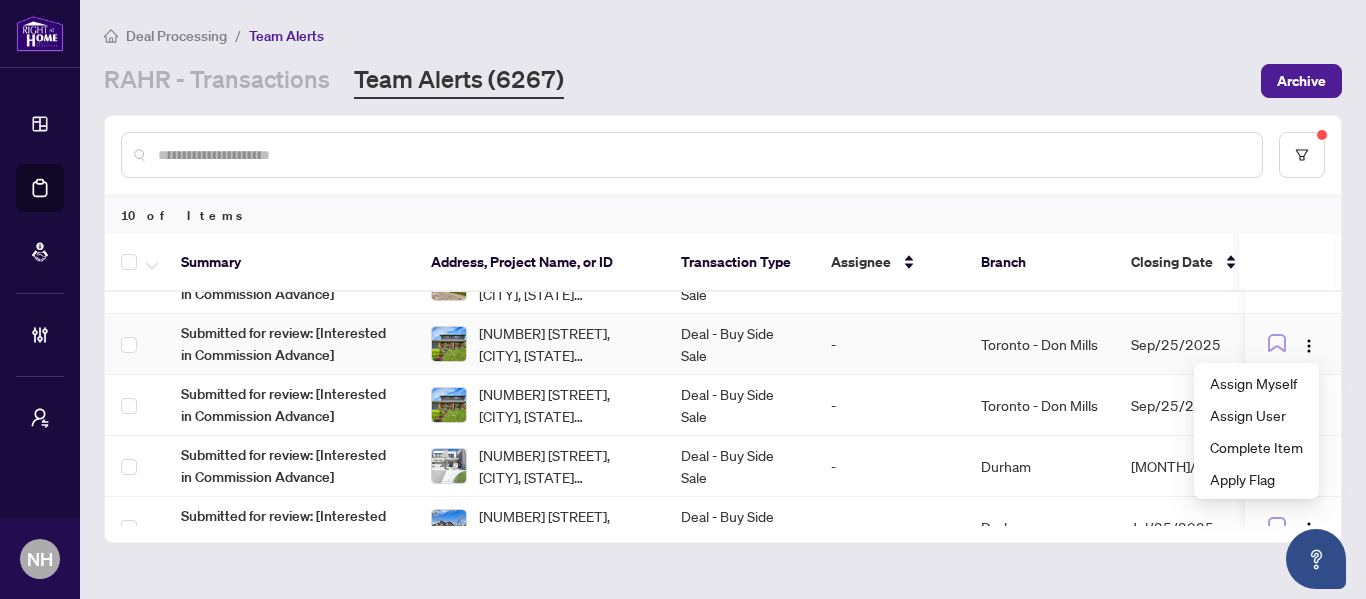 click on "18 Kinnie Crt, Toronto, Ontario M3N 2R9, Canada" at bounding box center (564, 344) 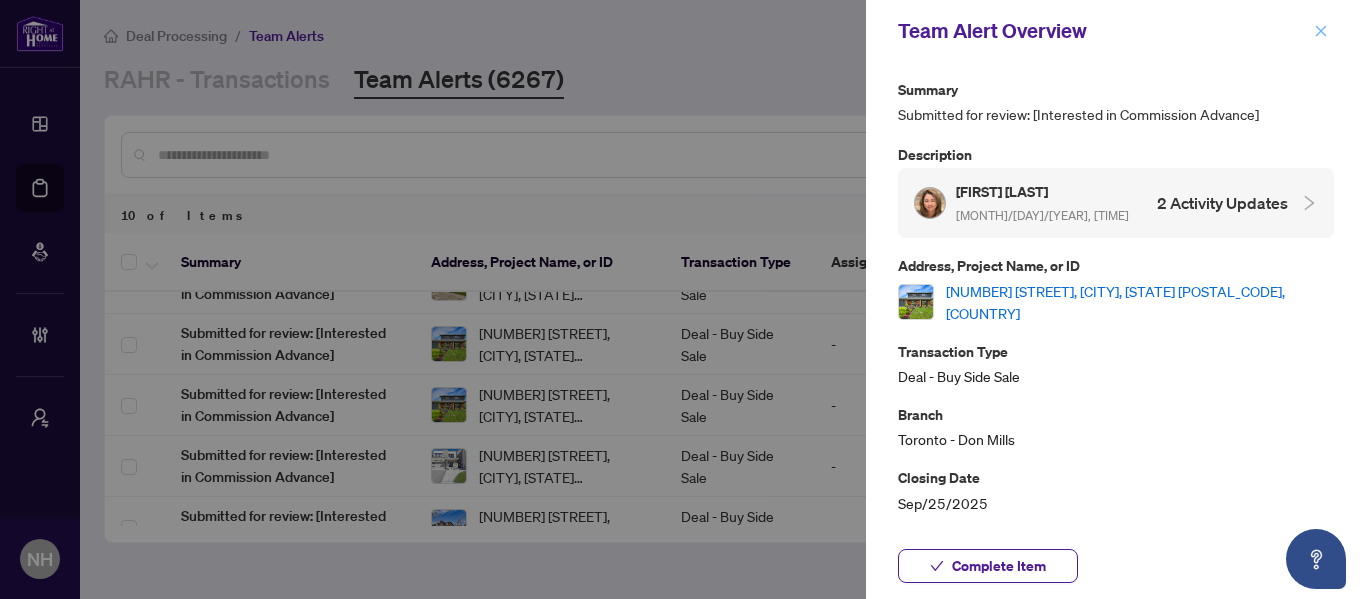 click 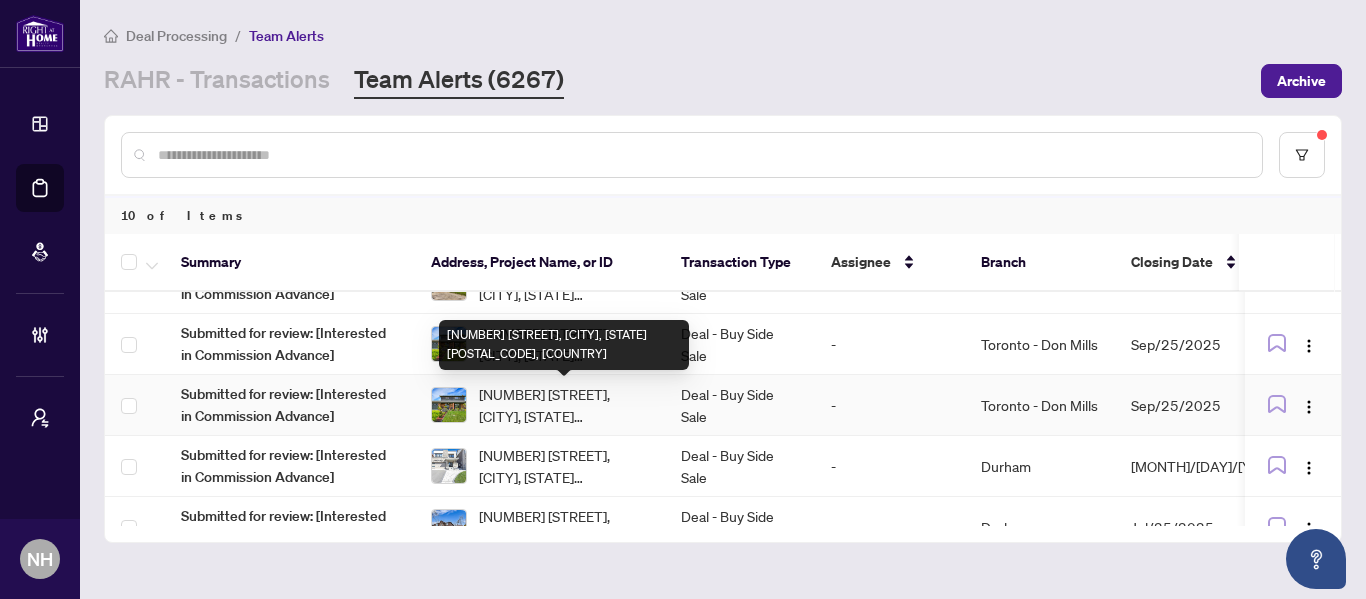 click on "18 Kinnie Crt, Toronto, Ontario M3N 2R9, Canada" at bounding box center [564, 405] 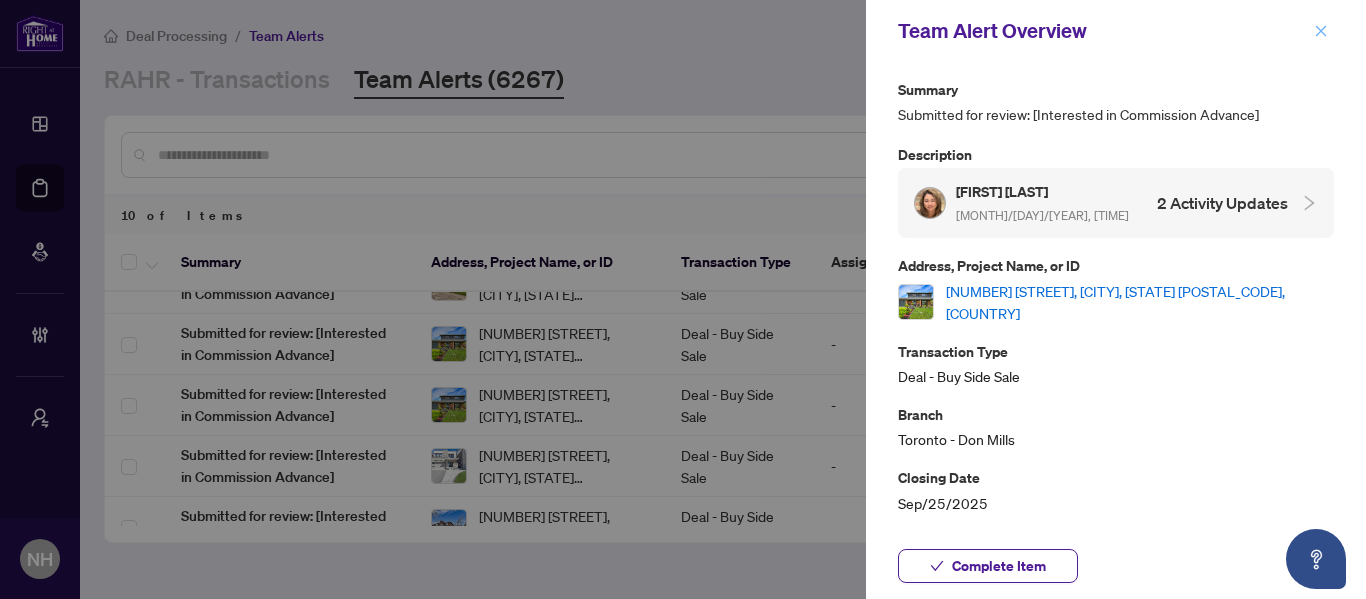click at bounding box center (1321, 31) 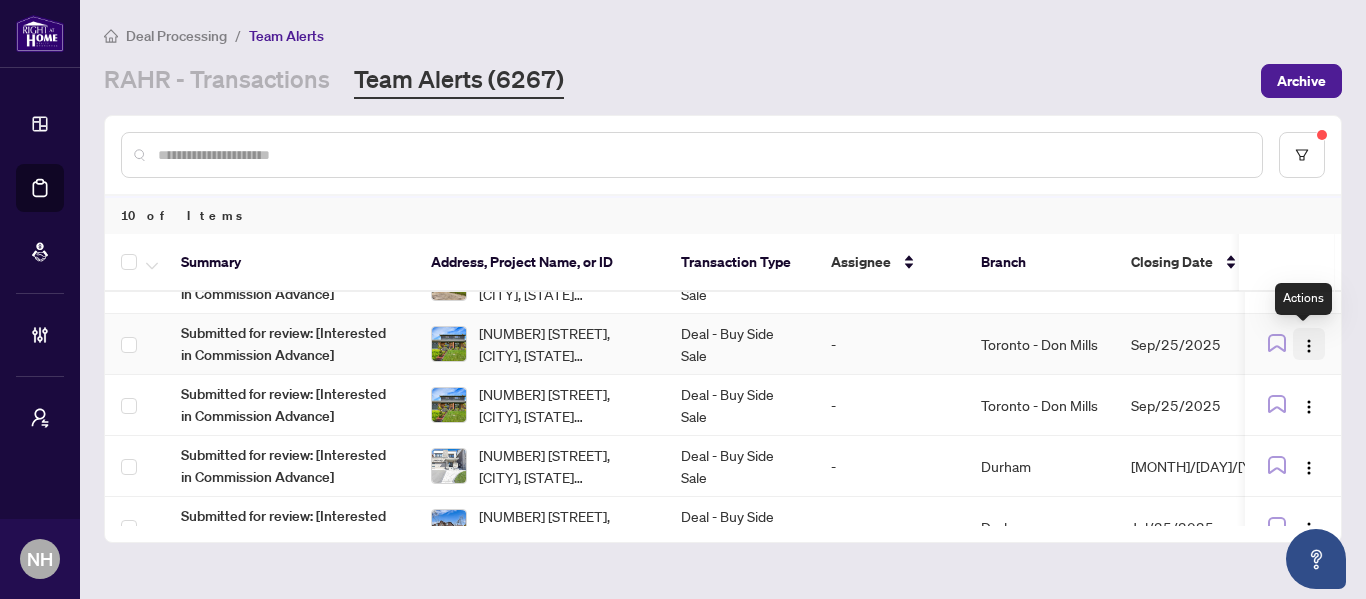 click at bounding box center [1309, 346] 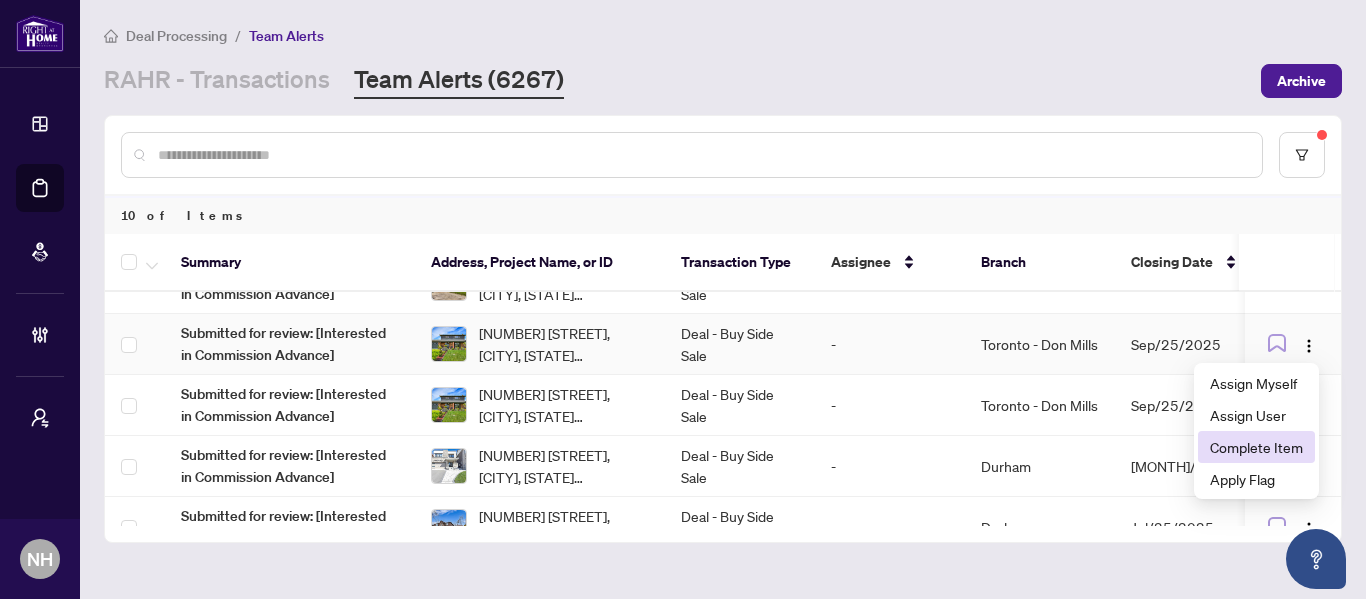 click on "Complete Item" at bounding box center [1256, 447] 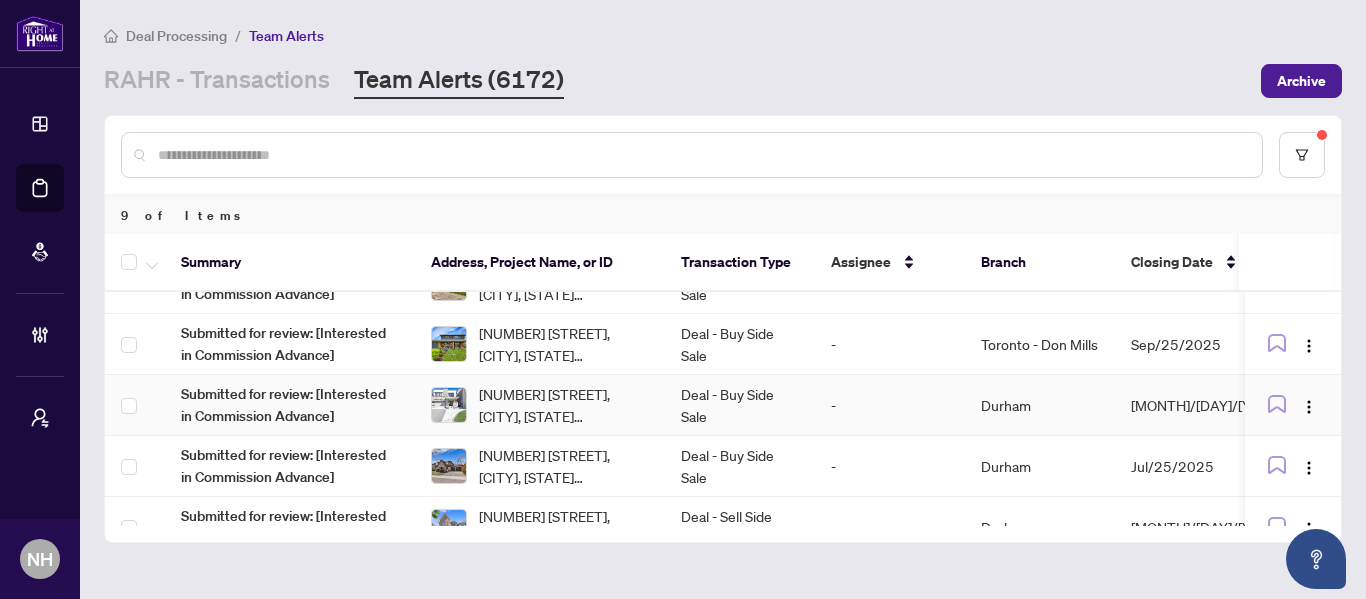 scroll, scrollTop: 200, scrollLeft: 0, axis: vertical 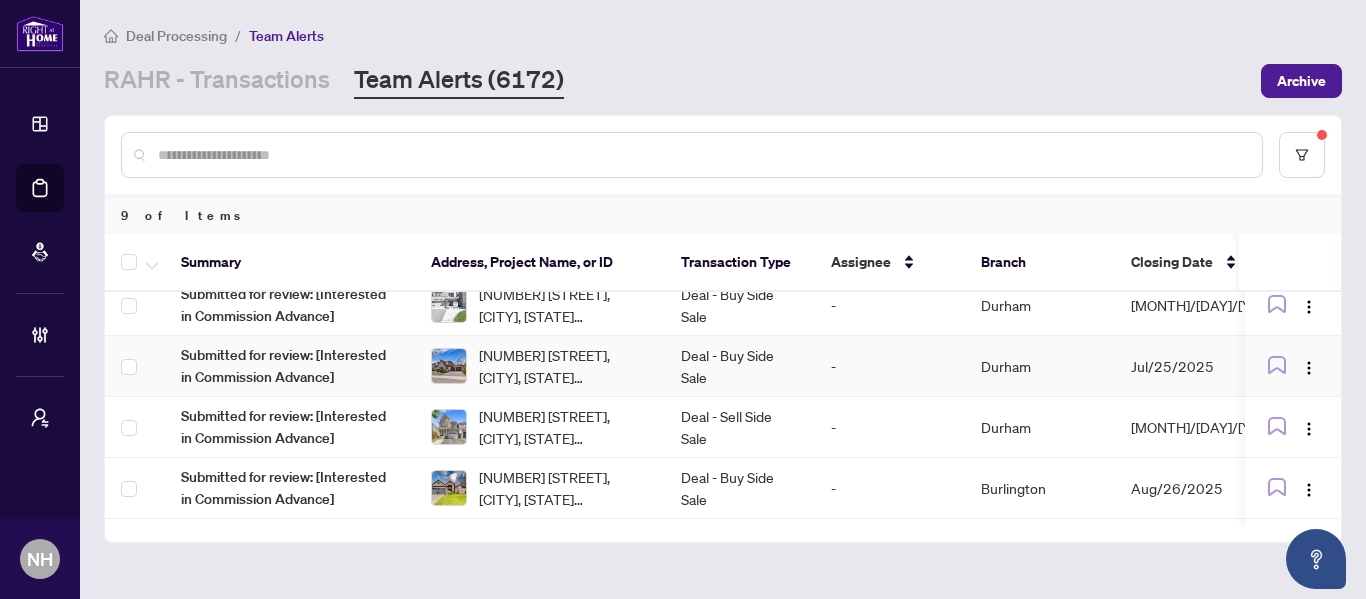 click on "Deal - Buy Side Sale" at bounding box center (740, 366) 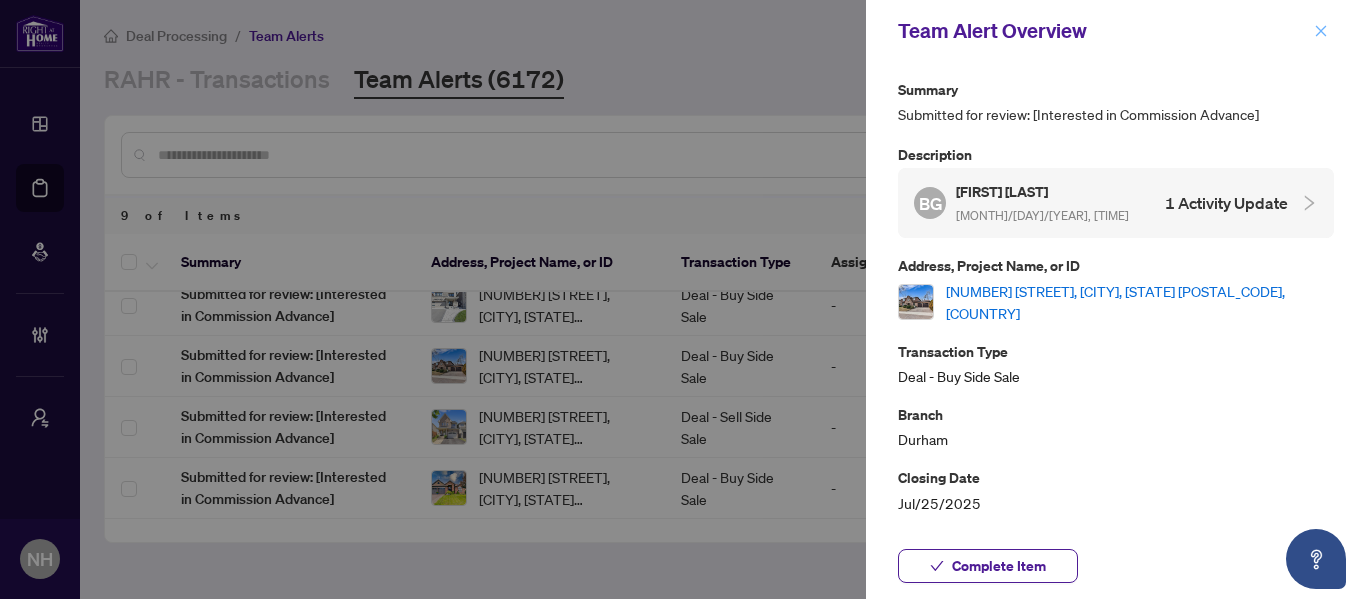 click 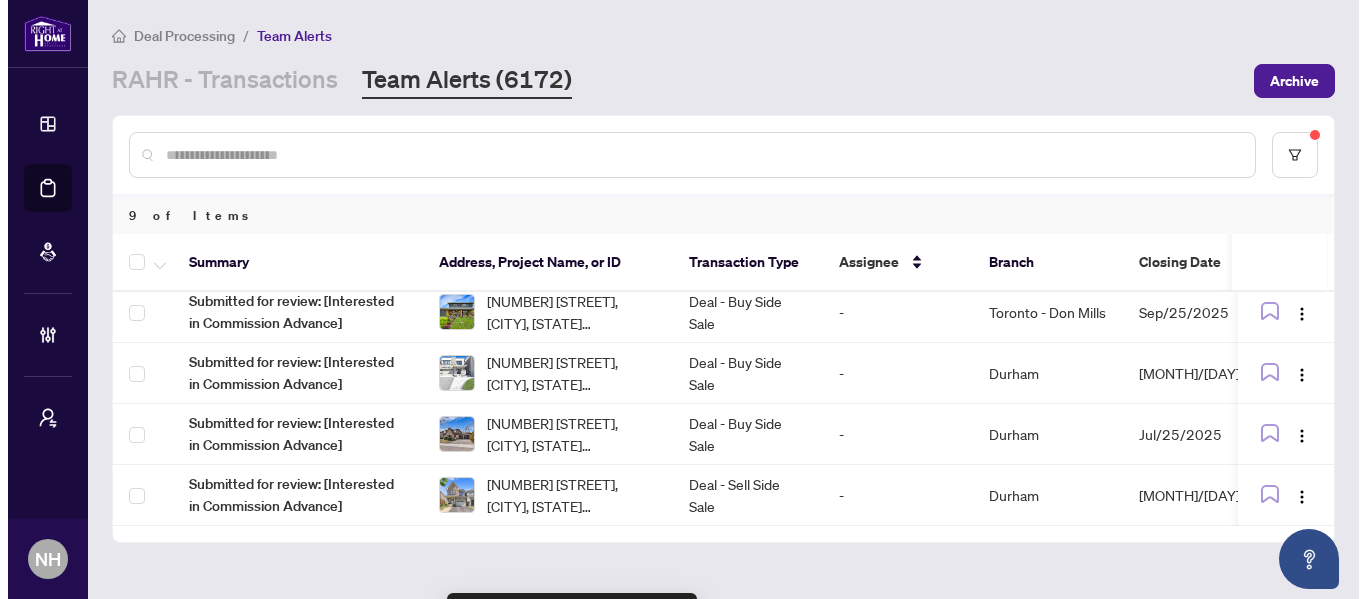 scroll, scrollTop: 0, scrollLeft: 0, axis: both 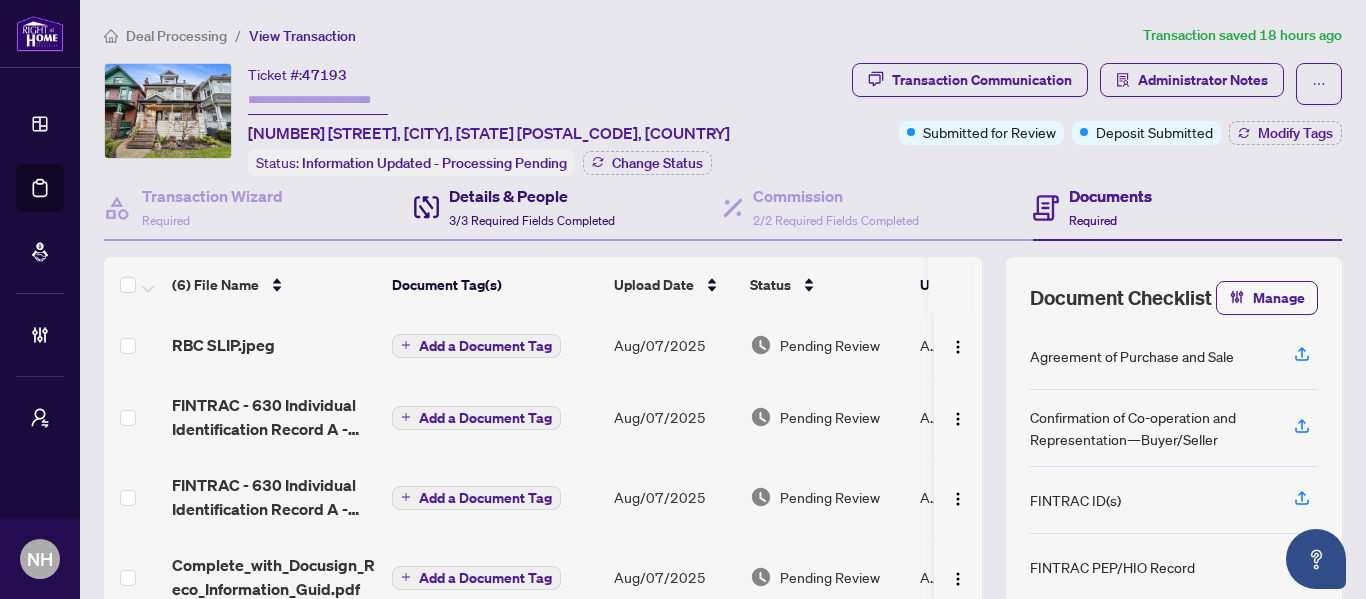 drag, startPoint x: 541, startPoint y: 183, endPoint x: 541, endPoint y: 195, distance: 12 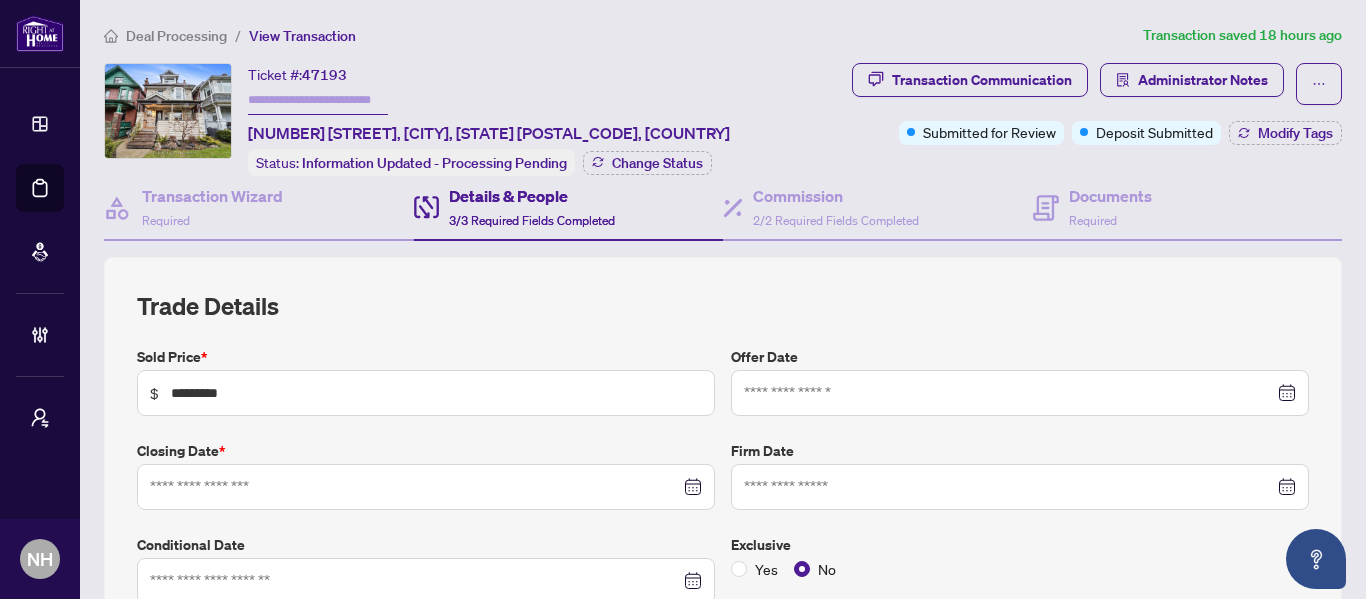 type on "**********" 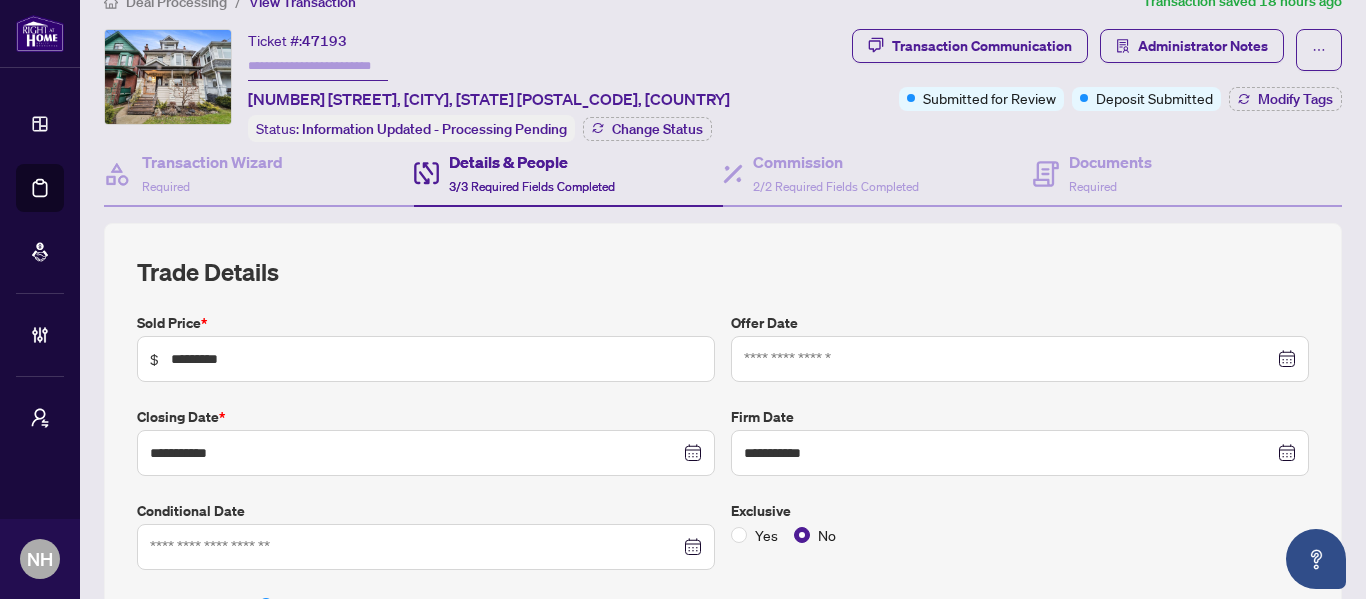 scroll, scrollTop: 0, scrollLeft: 0, axis: both 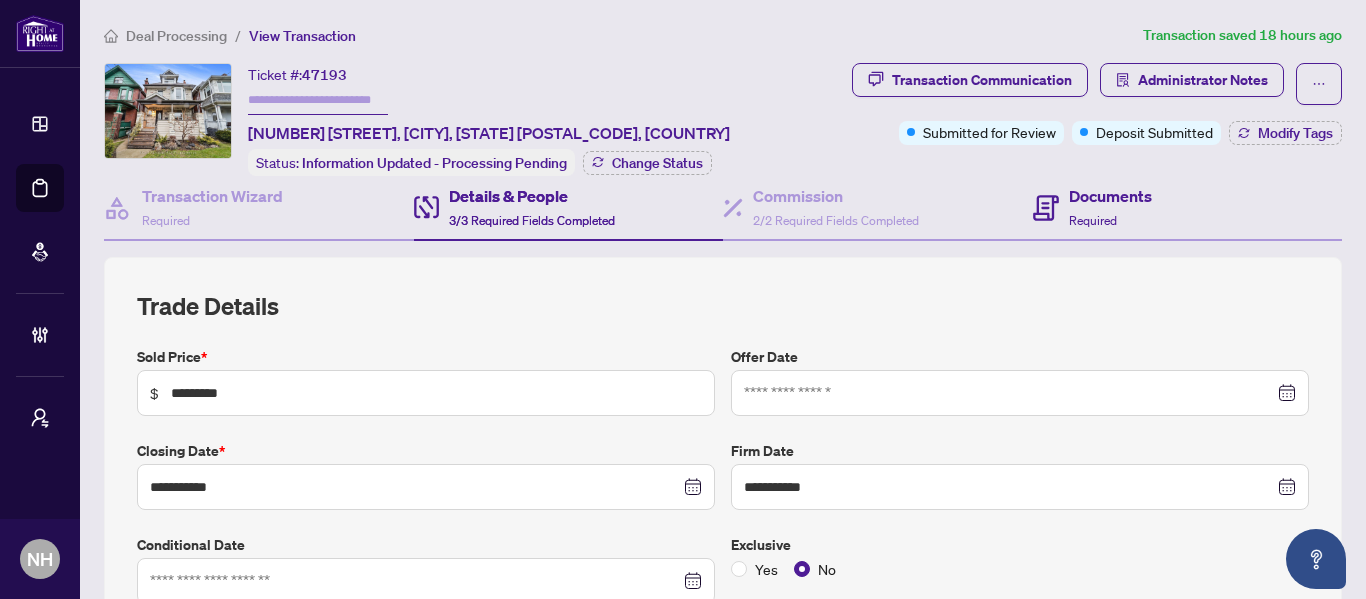 click on "Documents Required" at bounding box center [1188, 208] 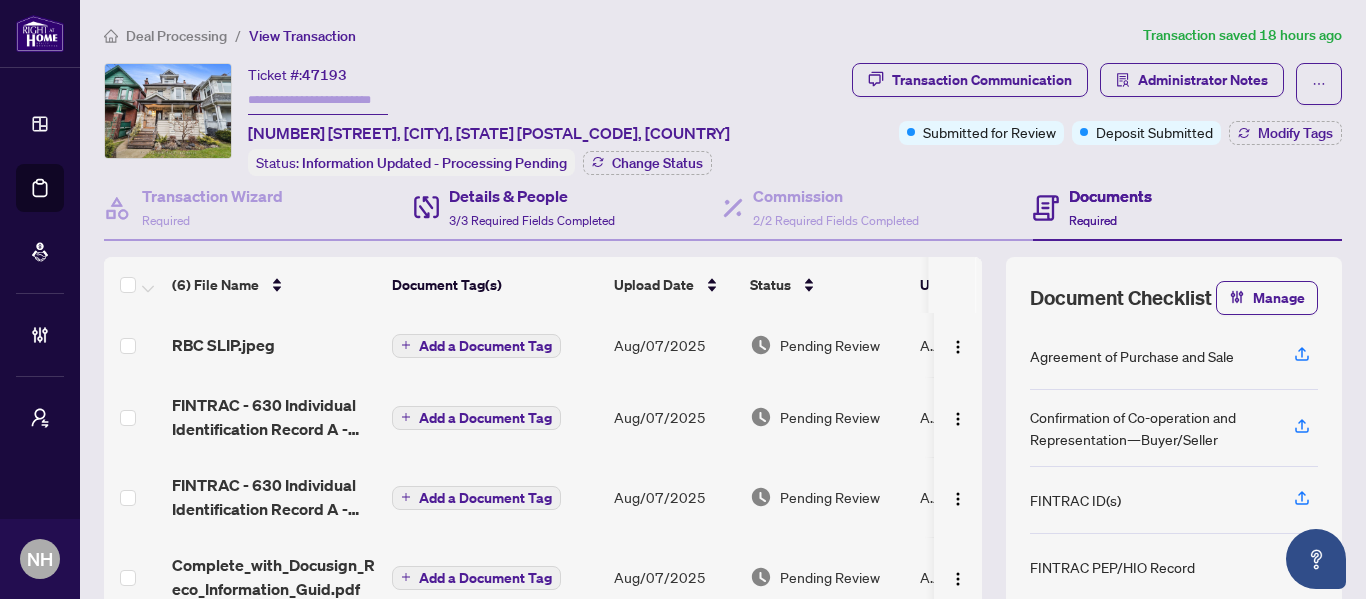 click on "Details & People 3/3 Required Fields Completed" at bounding box center (569, 208) 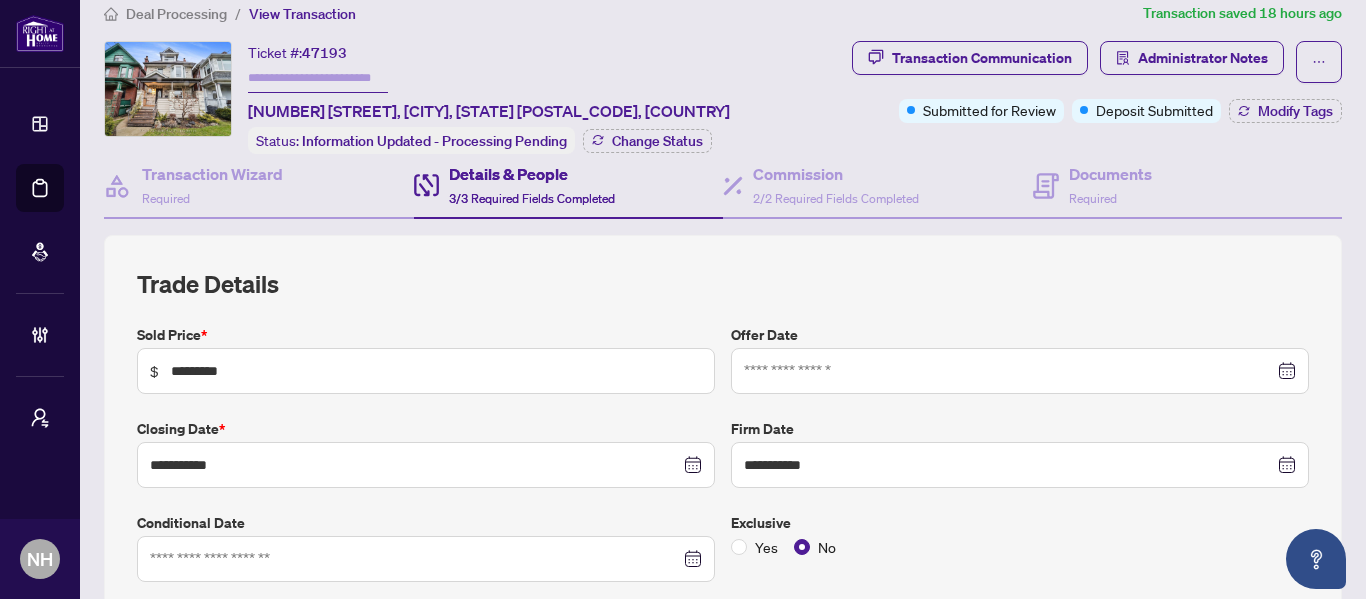 scroll, scrollTop: 0, scrollLeft: 0, axis: both 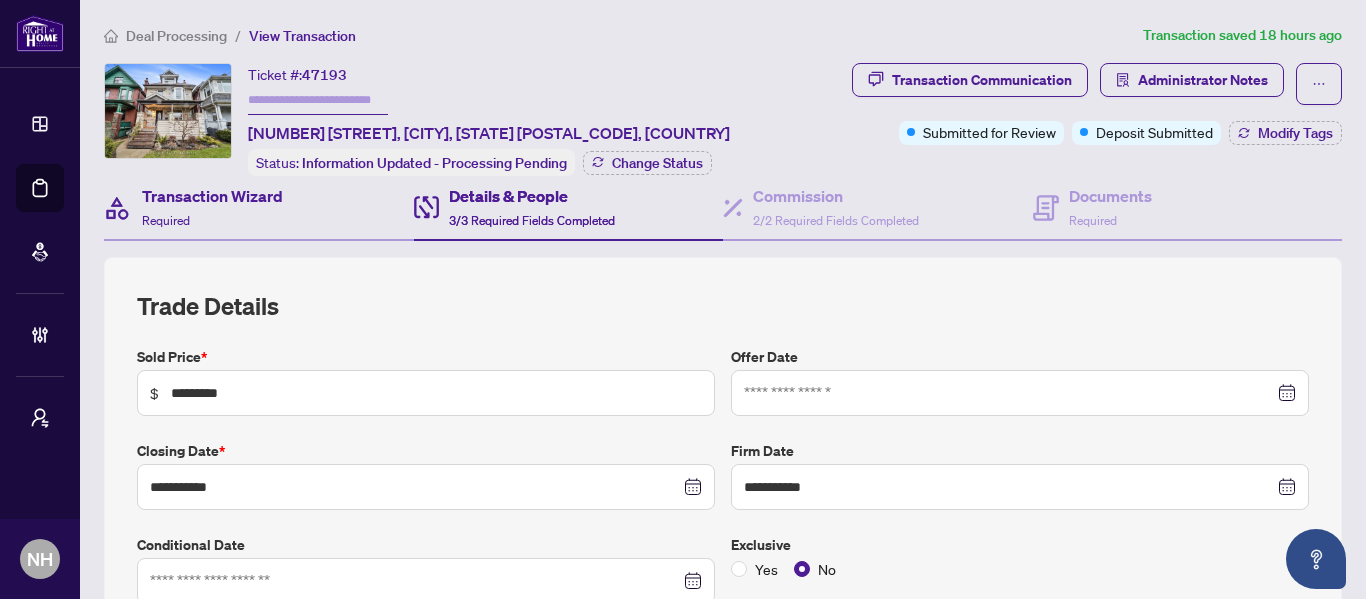click on "Transaction Wizard Required" at bounding box center [259, 208] 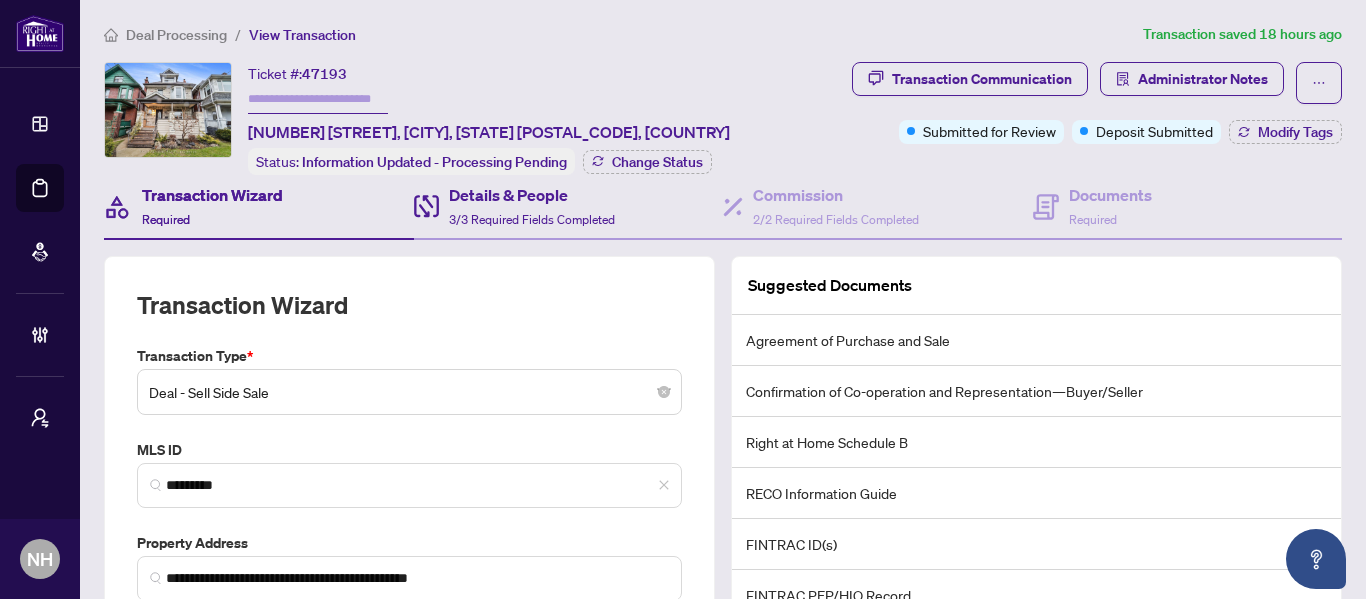 scroll, scrollTop: 0, scrollLeft: 0, axis: both 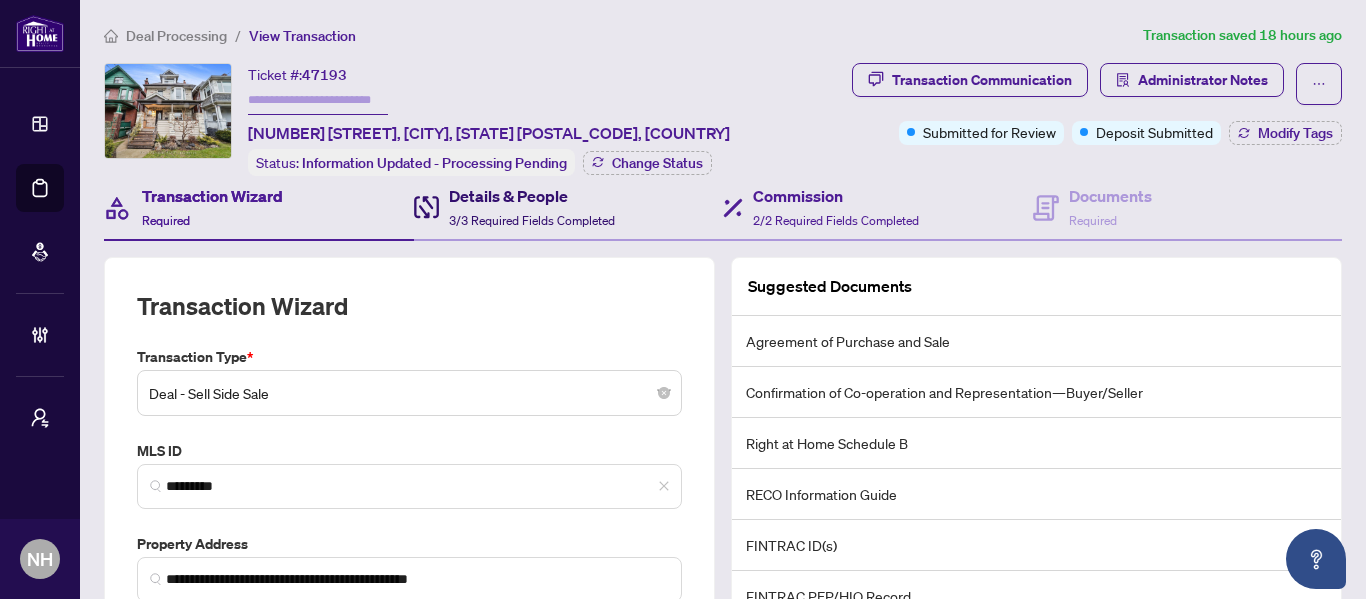 drag, startPoint x: 521, startPoint y: 202, endPoint x: 789, endPoint y: 208, distance: 268.06717 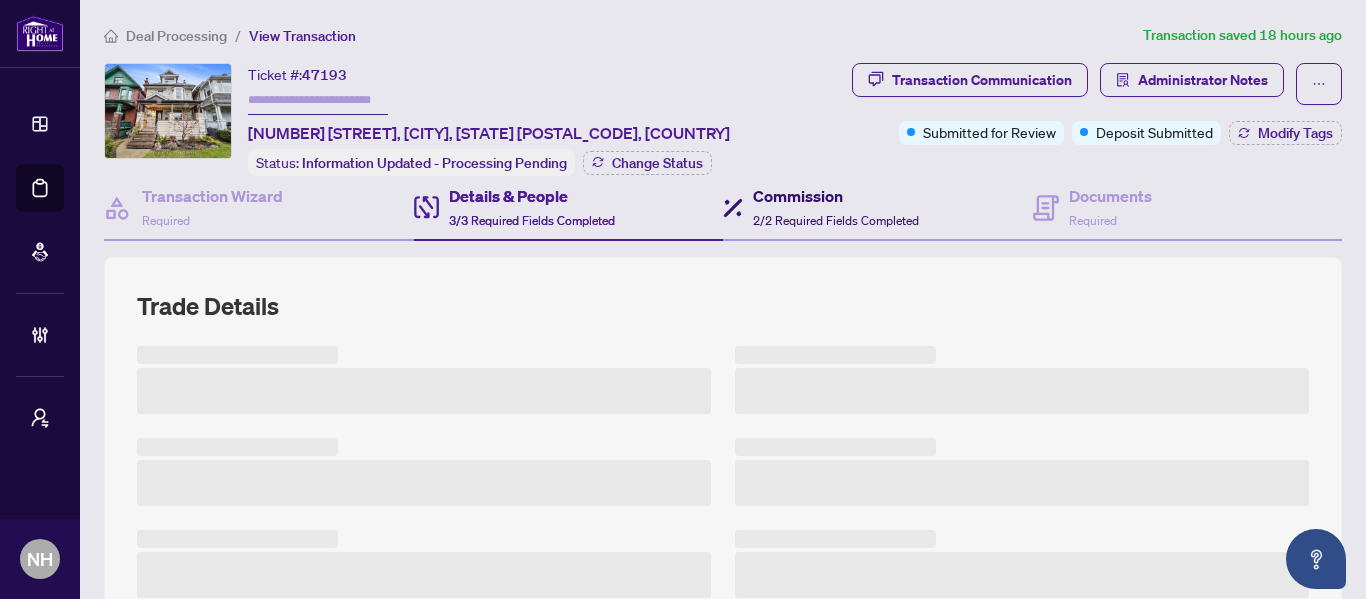 click on "Commission 2/2 Required Fields Completed" at bounding box center (836, 207) 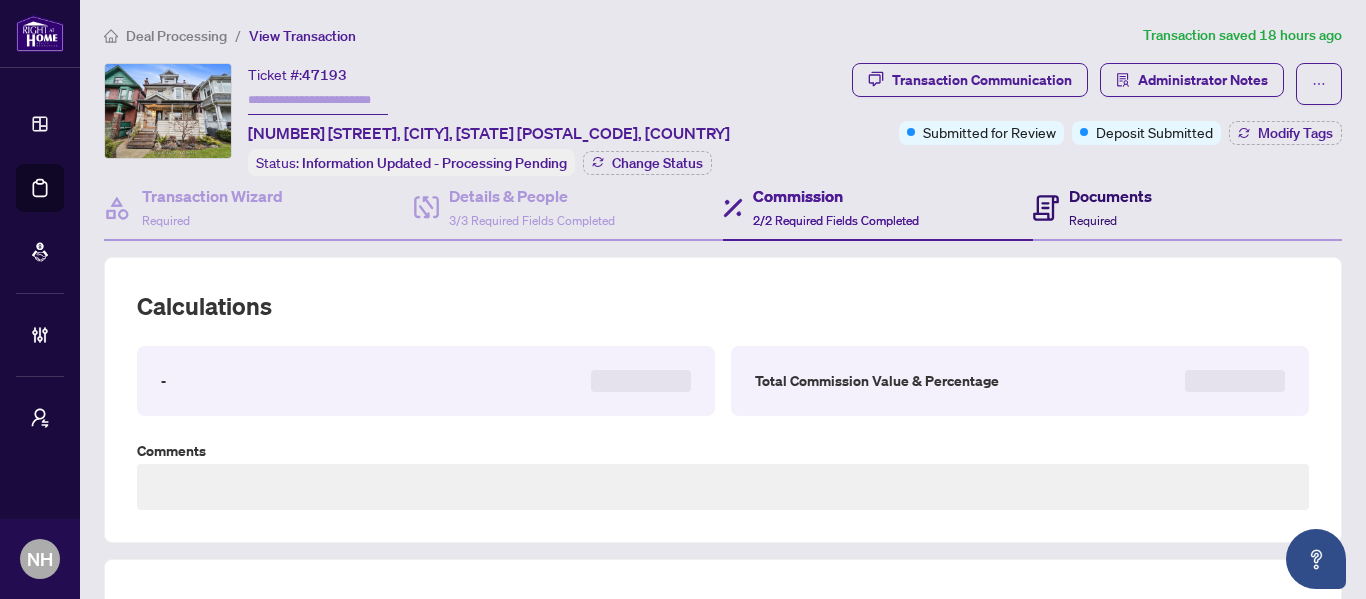 click on "Documents Required" at bounding box center [1110, 207] 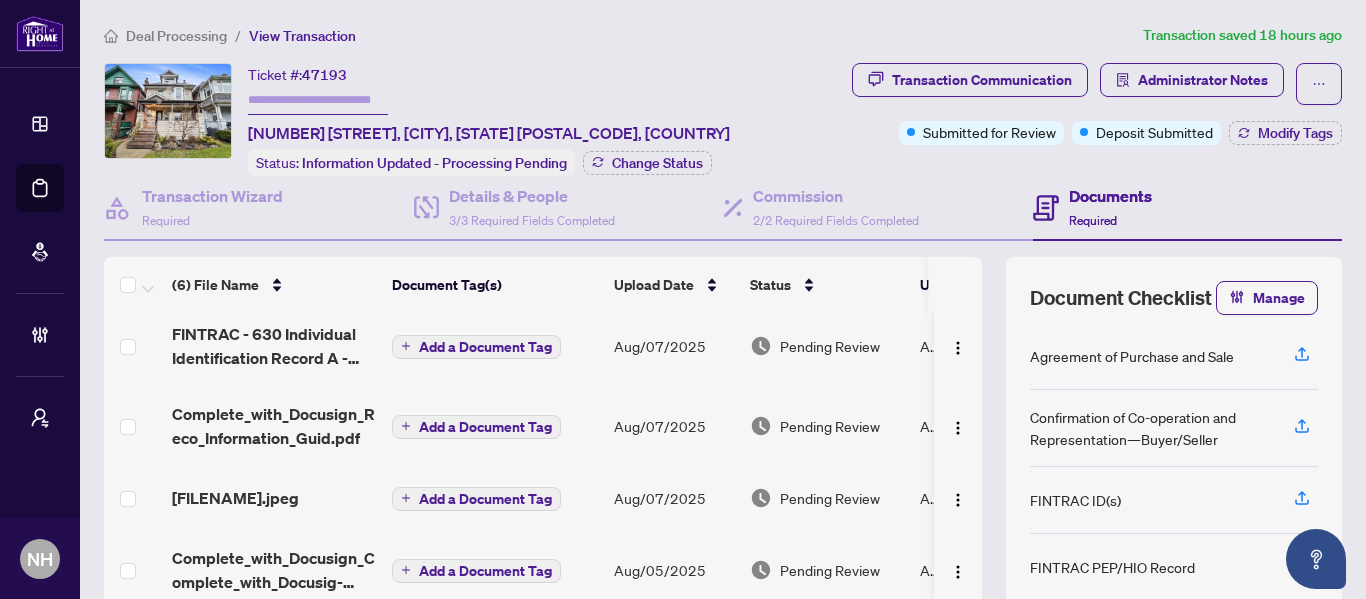 scroll, scrollTop: 173, scrollLeft: 0, axis: vertical 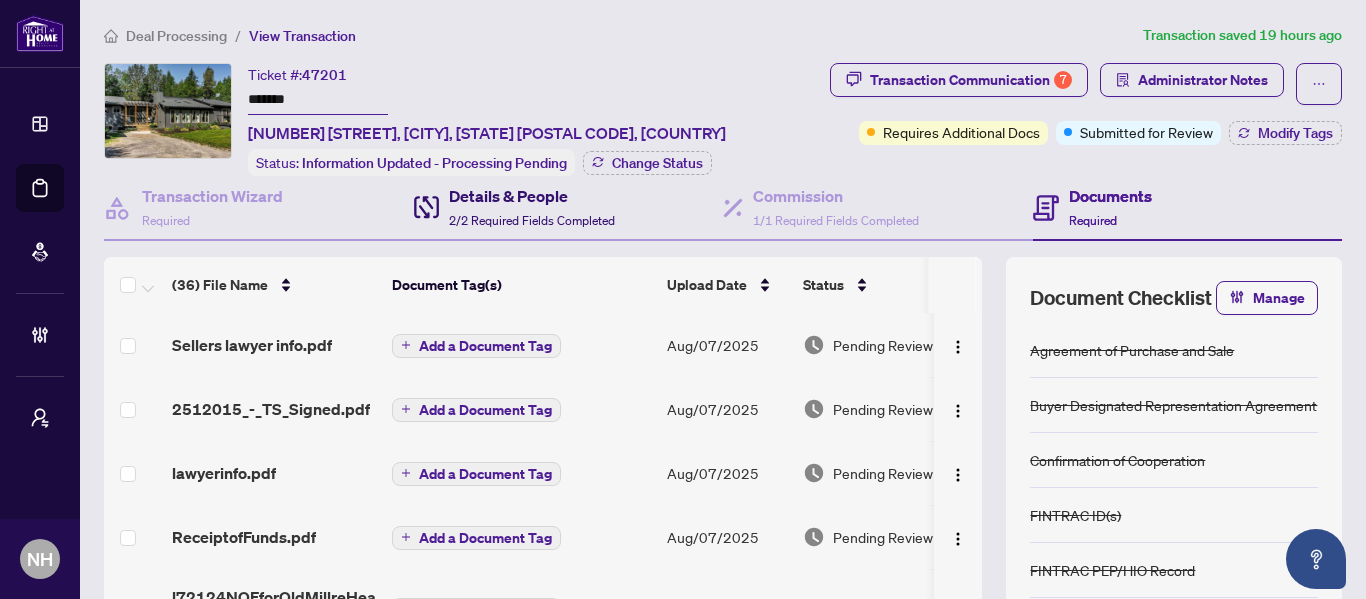 click on "Details & People" at bounding box center [532, 196] 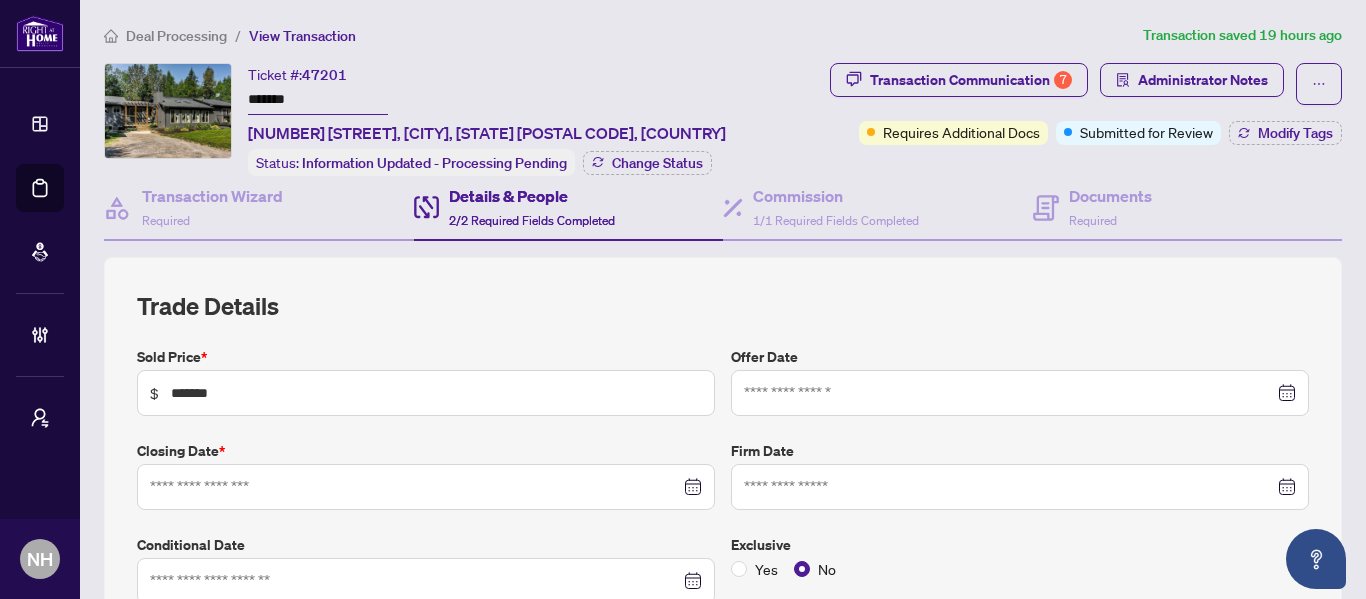type on "**********" 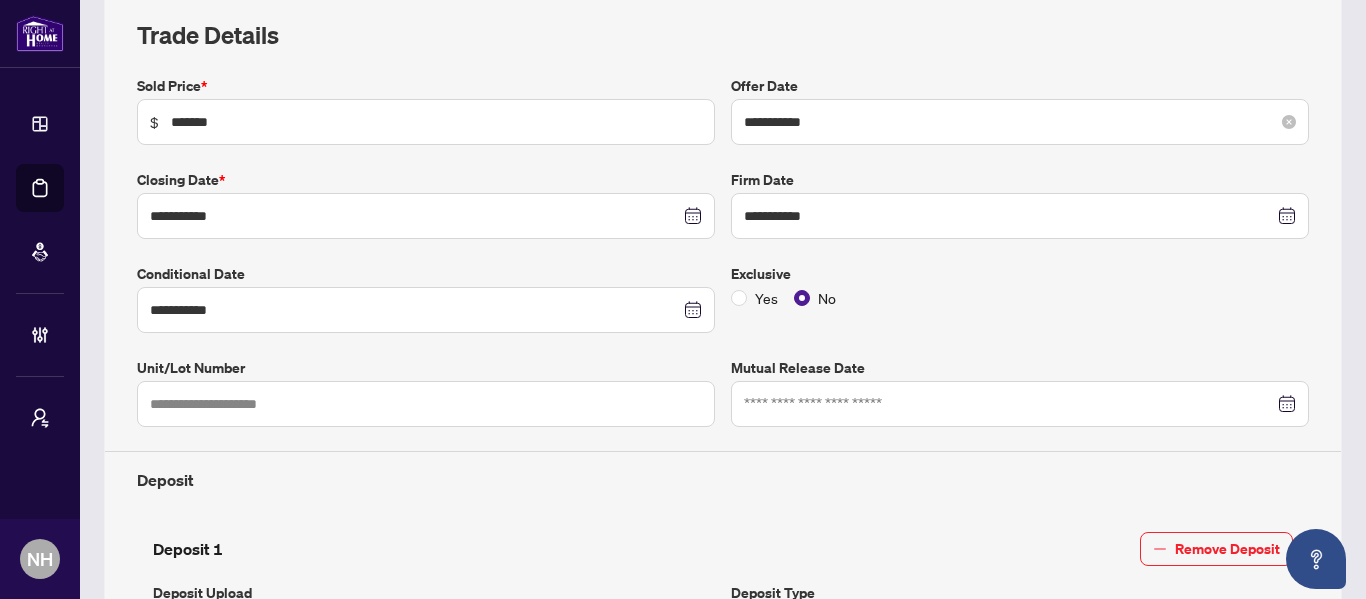 scroll, scrollTop: 0, scrollLeft: 0, axis: both 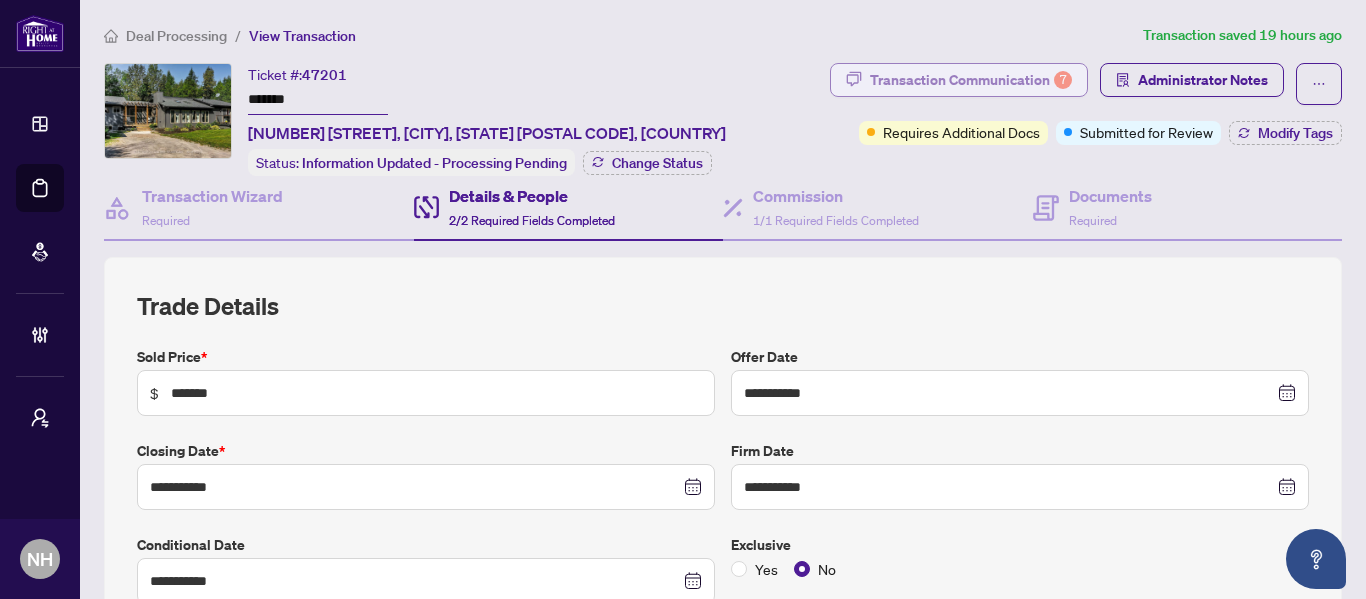 click on "Transaction Communication 7" at bounding box center [971, 80] 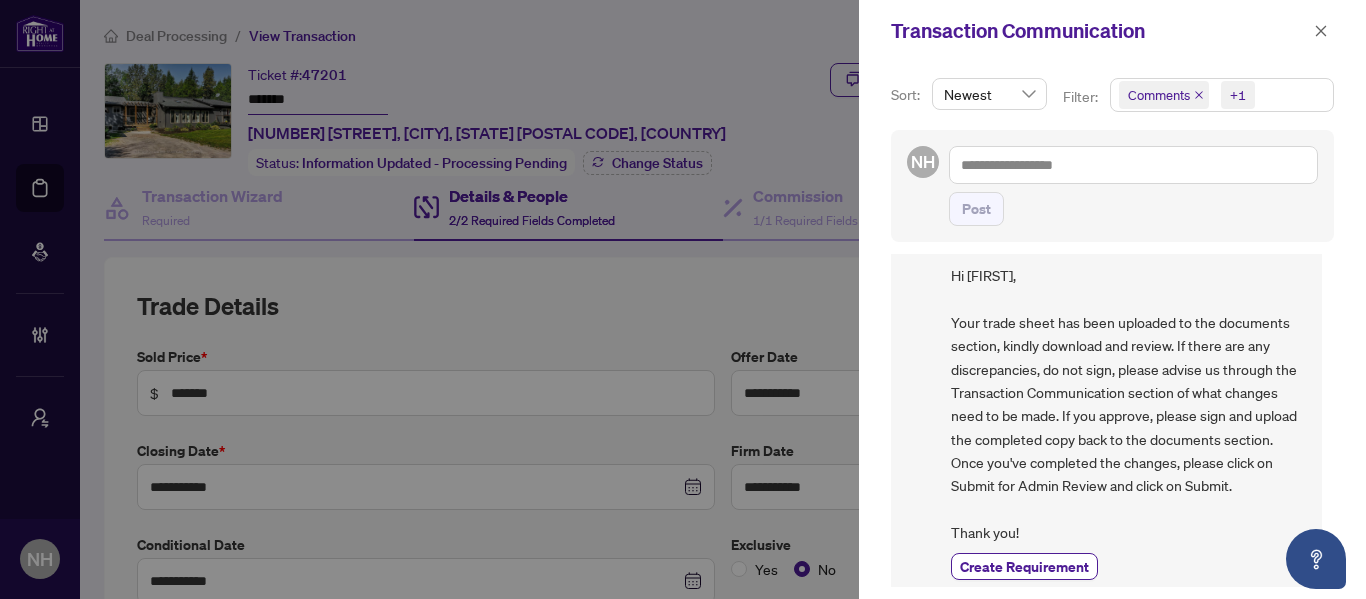 scroll, scrollTop: 500, scrollLeft: 0, axis: vertical 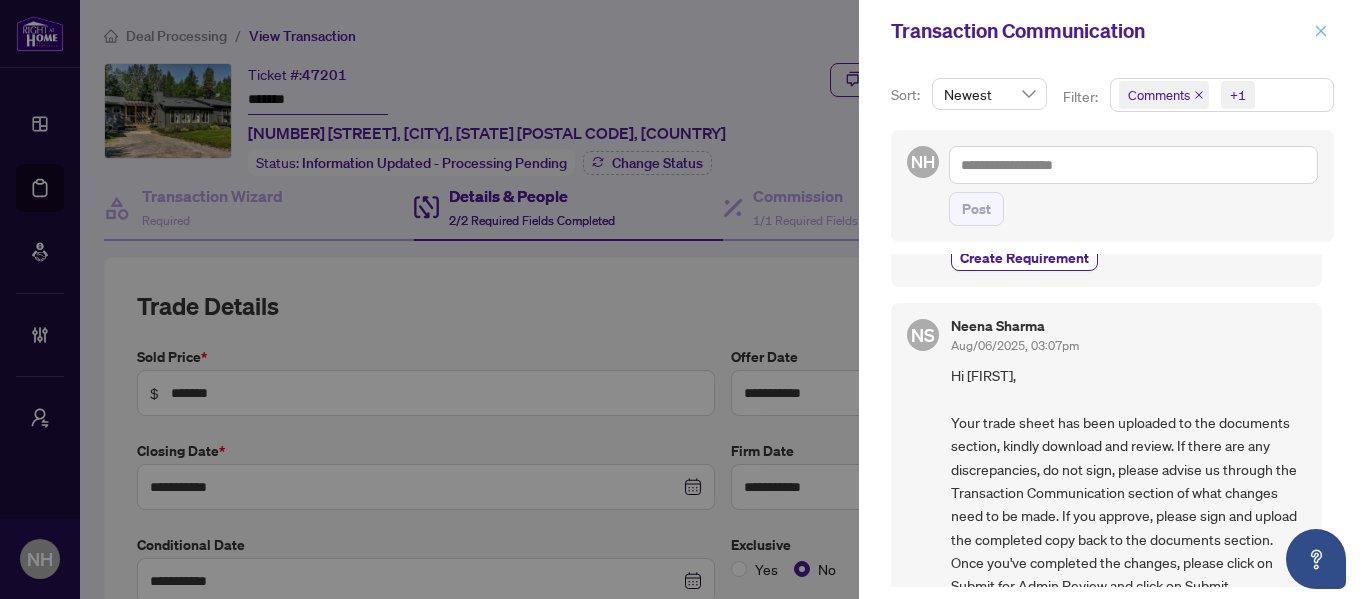 click 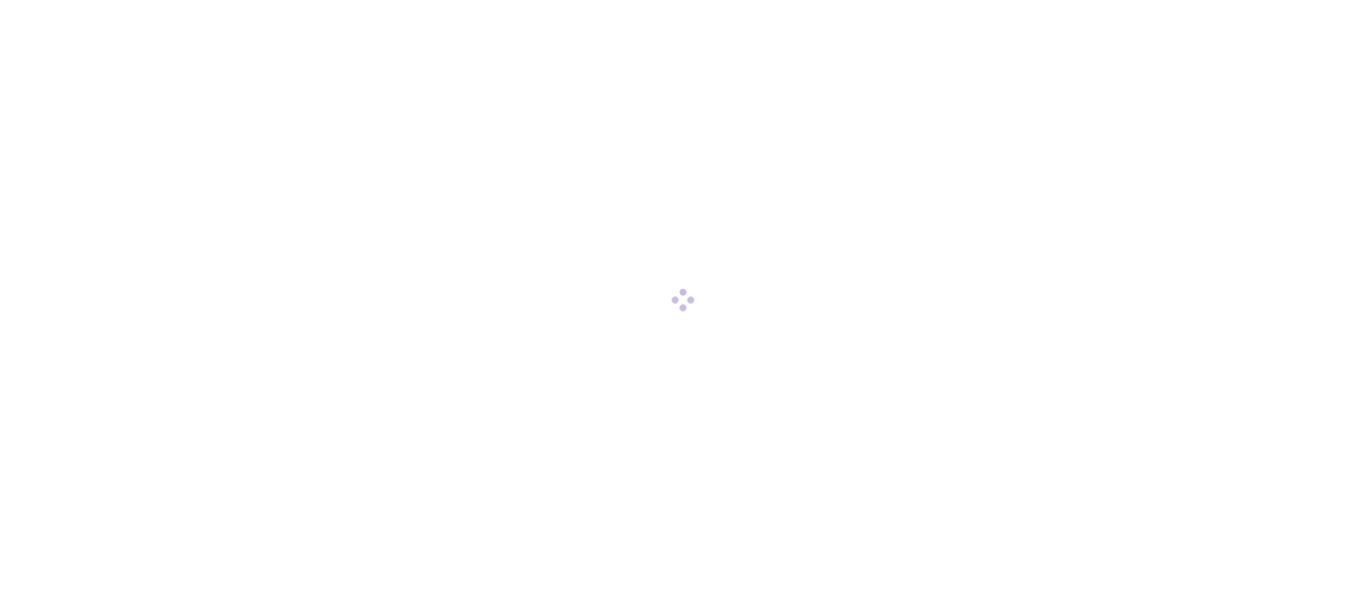 scroll, scrollTop: 0, scrollLeft: 0, axis: both 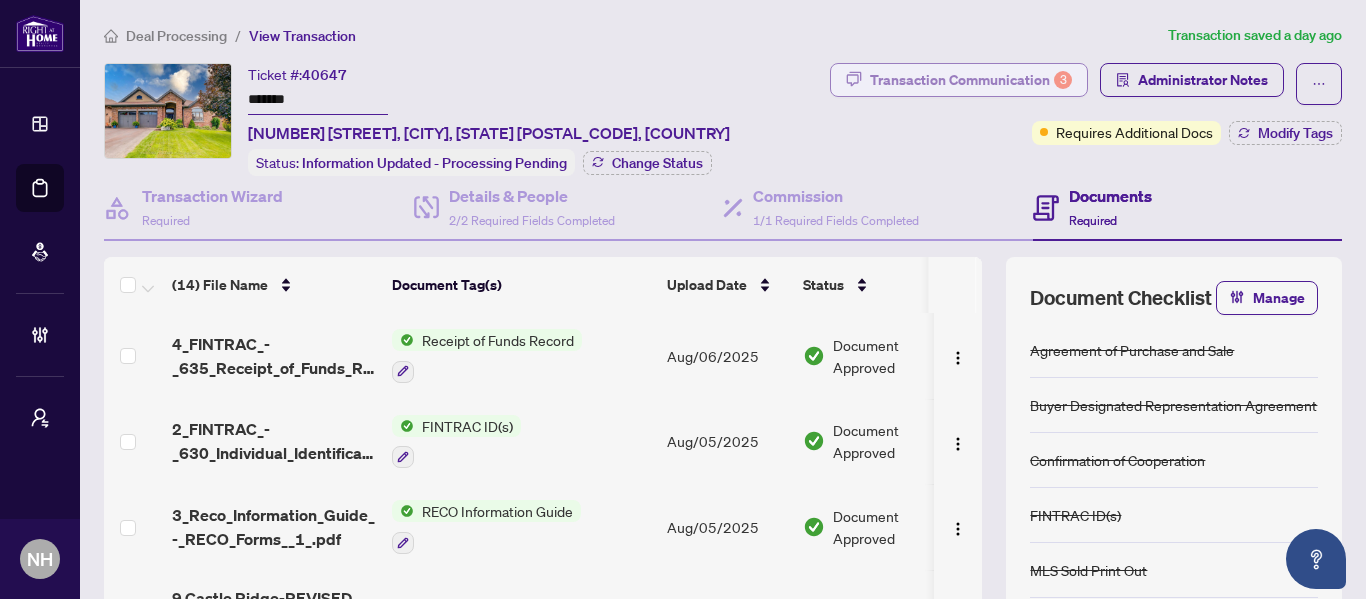 click on "Transaction Communication 3" at bounding box center [971, 80] 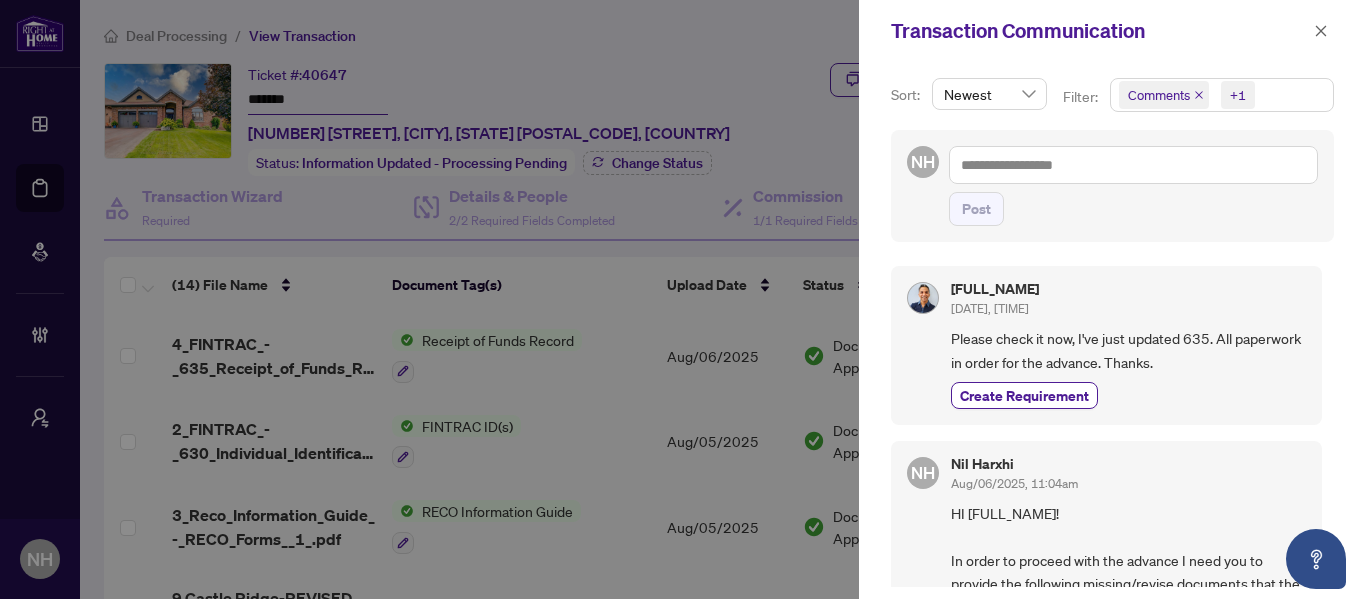 click 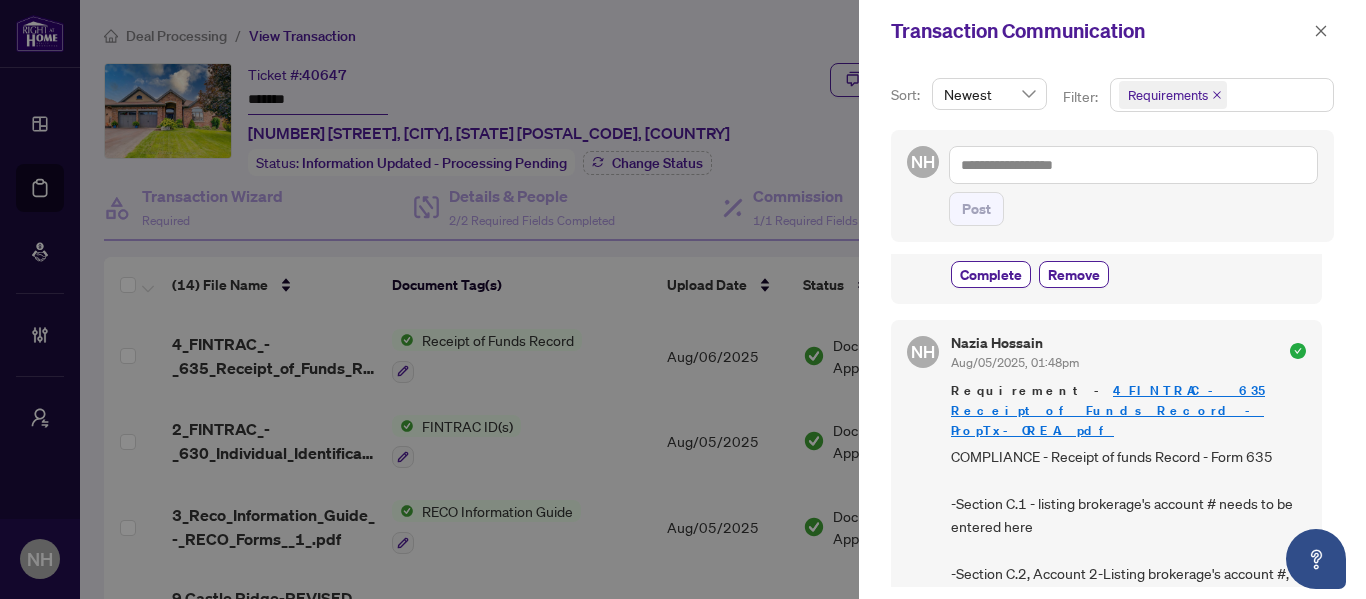 scroll, scrollTop: 500, scrollLeft: 0, axis: vertical 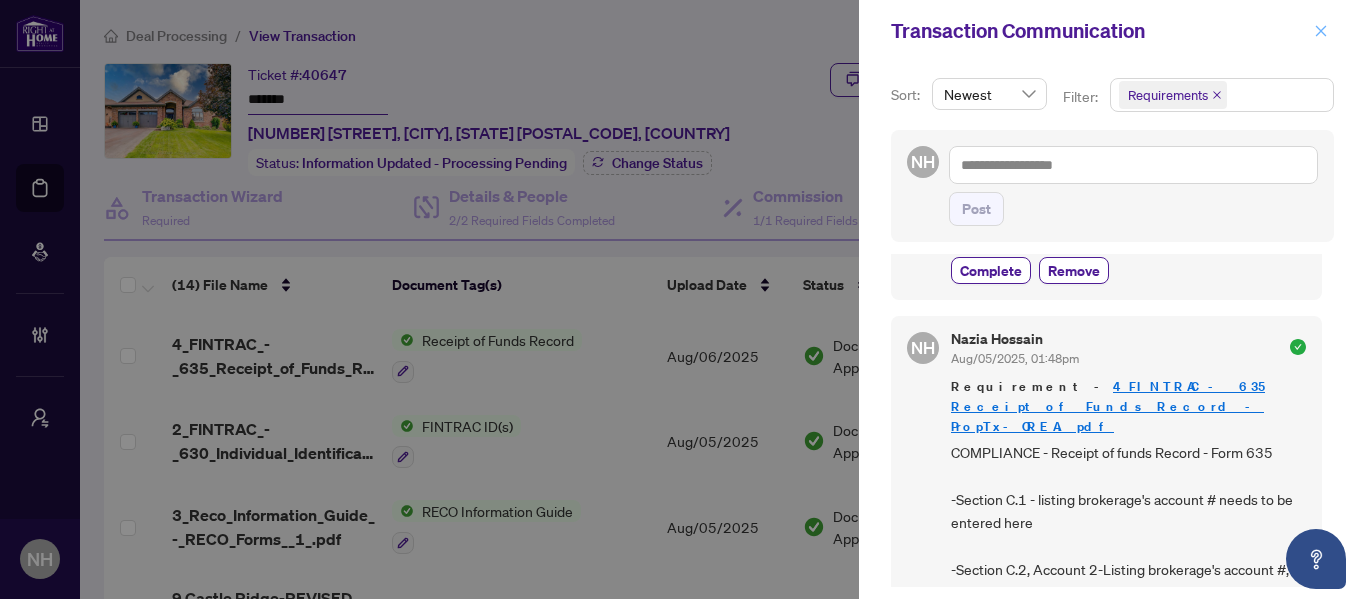 click 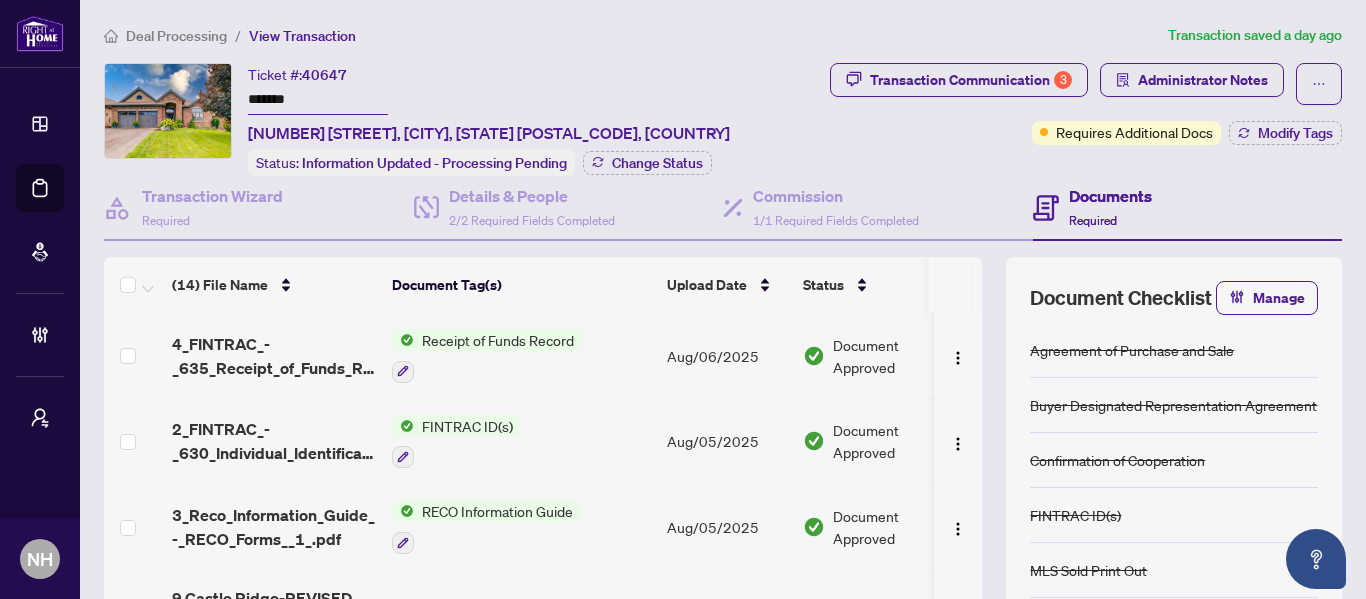 click on "Deal Processing" at bounding box center [176, 36] 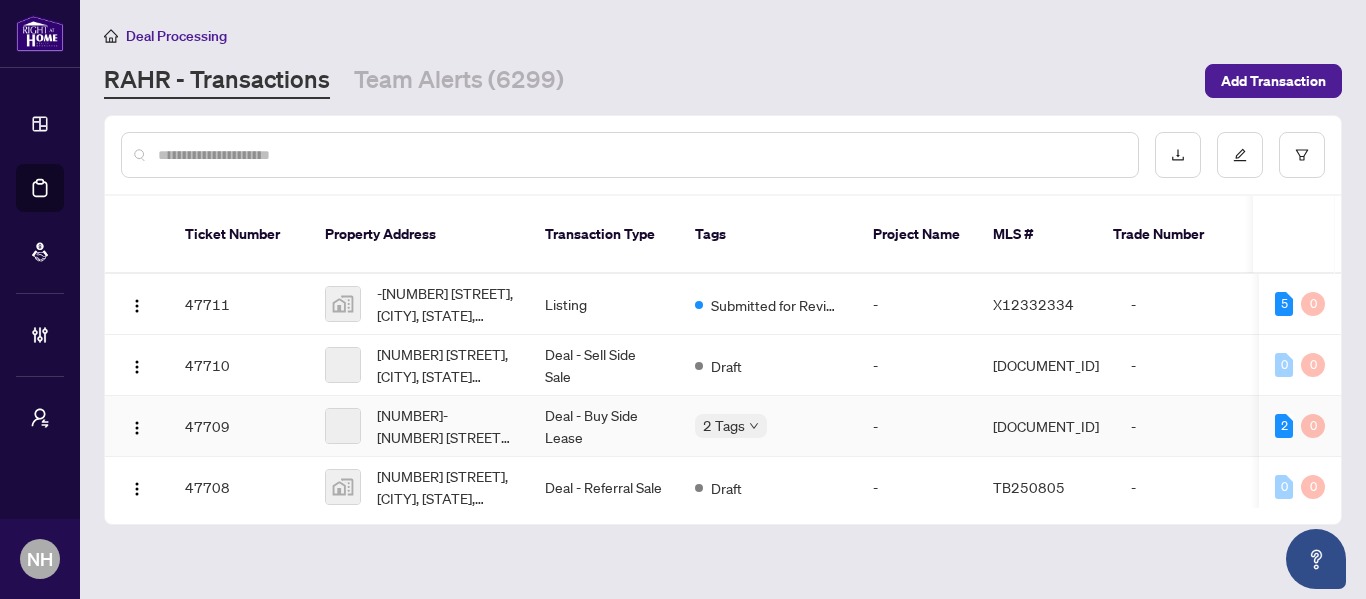 scroll, scrollTop: 100, scrollLeft: 0, axis: vertical 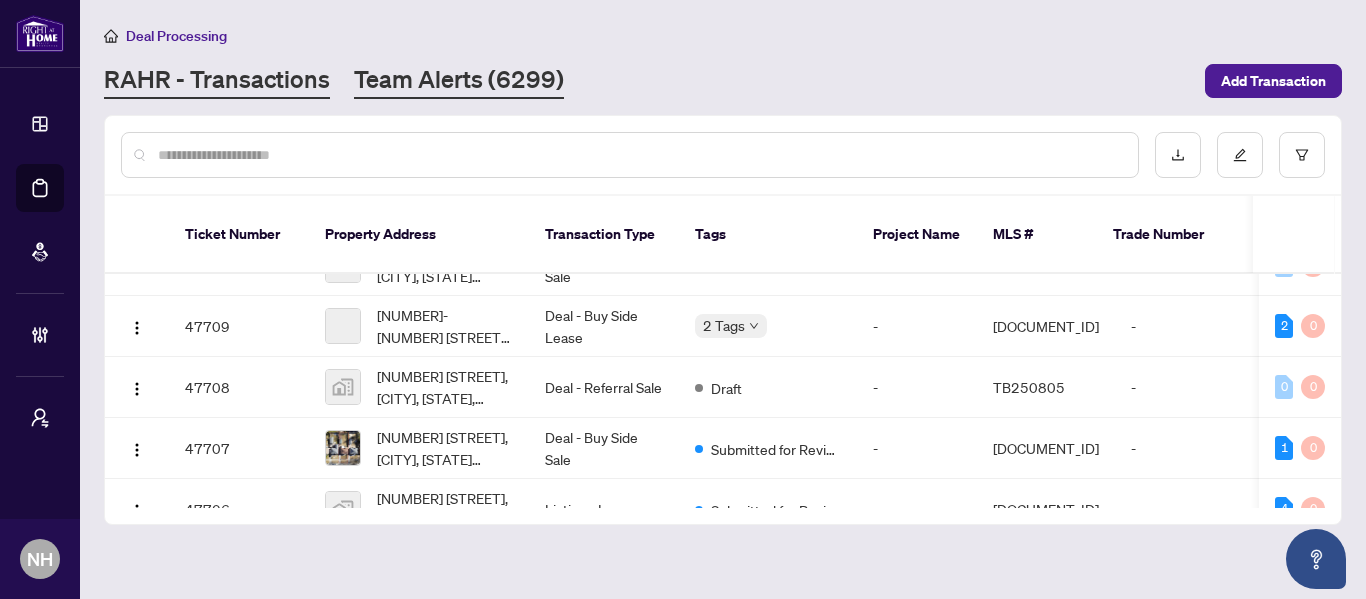 click on "Team Alerts   (6299)" at bounding box center [459, 81] 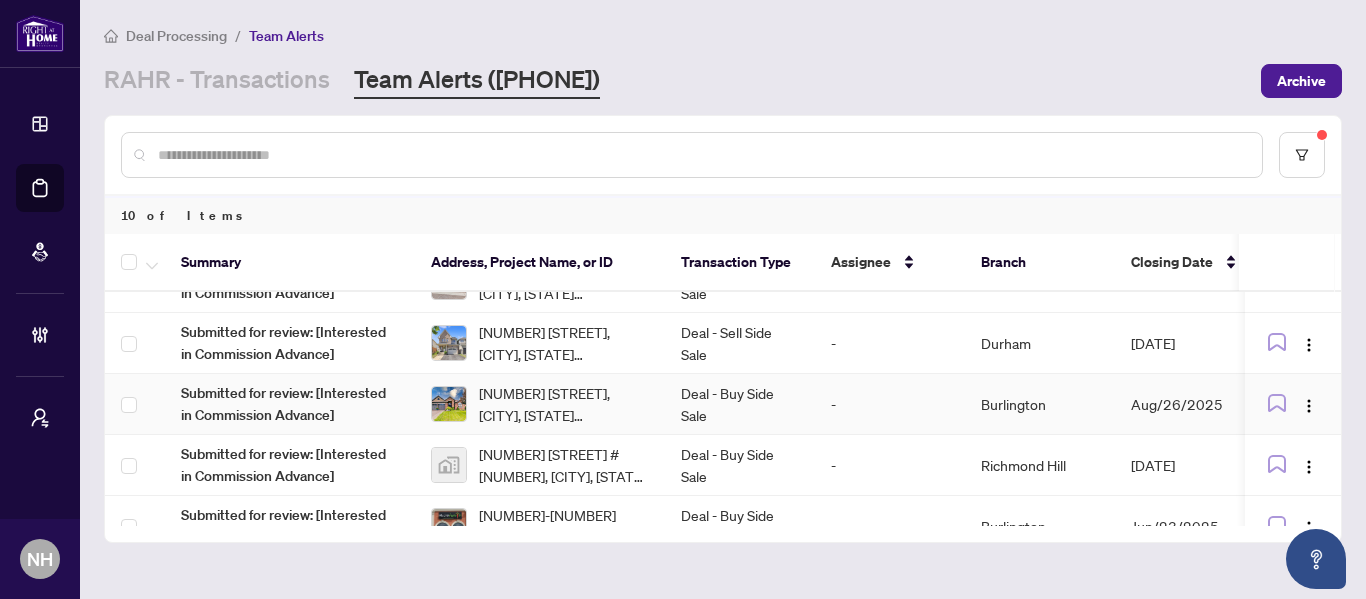 scroll, scrollTop: 282, scrollLeft: 0, axis: vertical 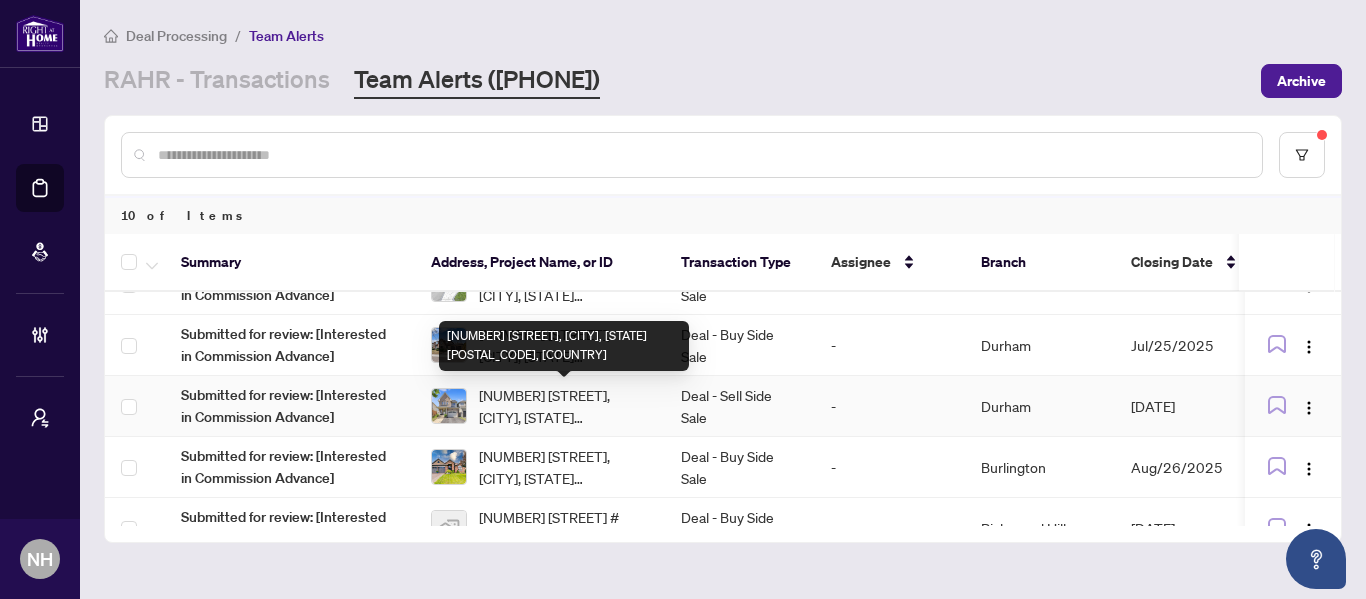 click on "[NUMBER] [STREET], [CITY], [STATE] [POSTAL_CODE], [COUNTRY]" at bounding box center [564, 406] 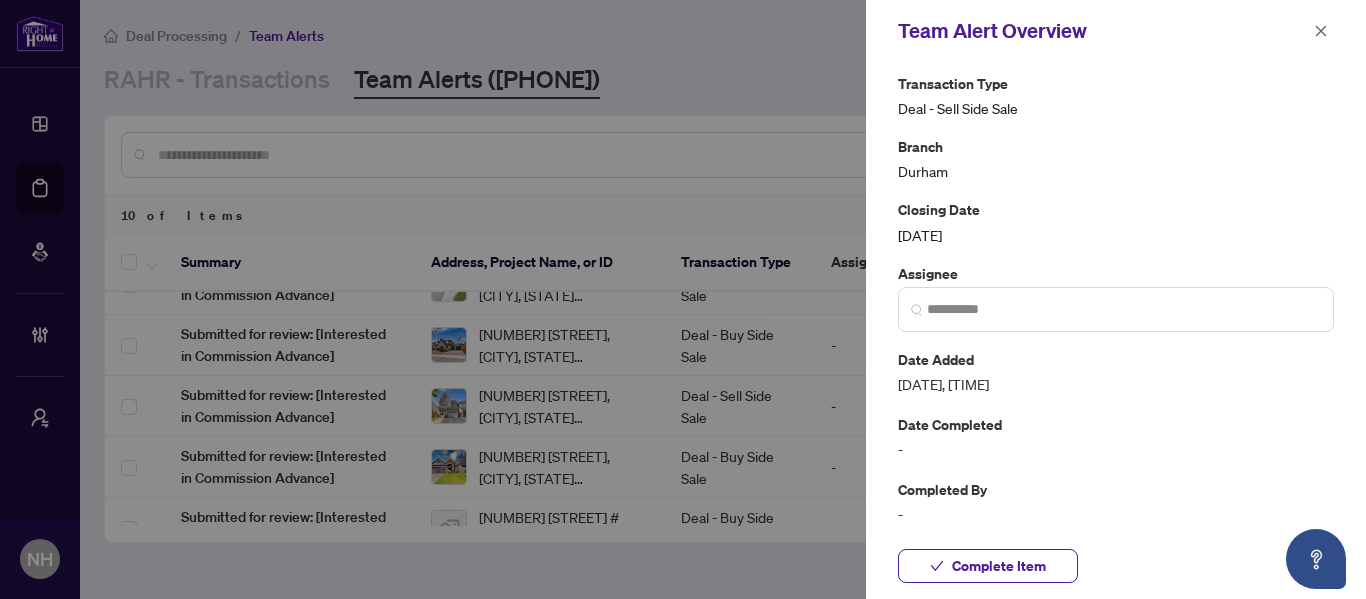scroll, scrollTop: 0, scrollLeft: 0, axis: both 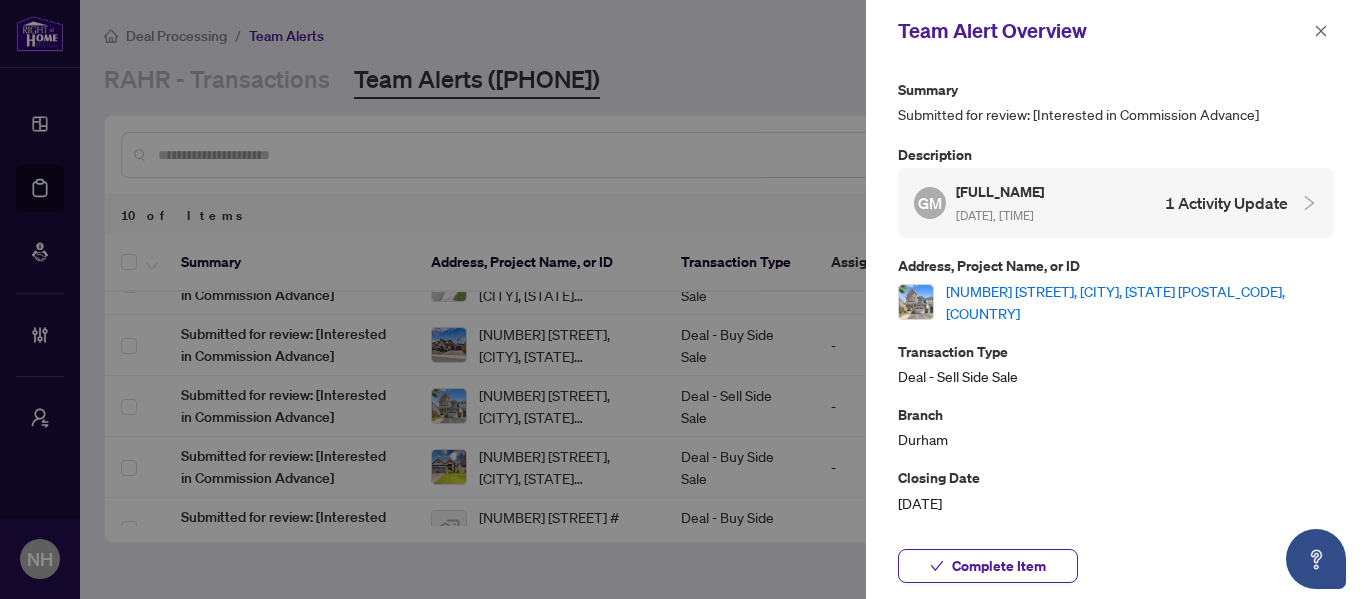 click on "[NUMBER] [STREET], [CITY], [STATE] [POSTAL_CODE], [COUNTRY]" at bounding box center [1140, 302] 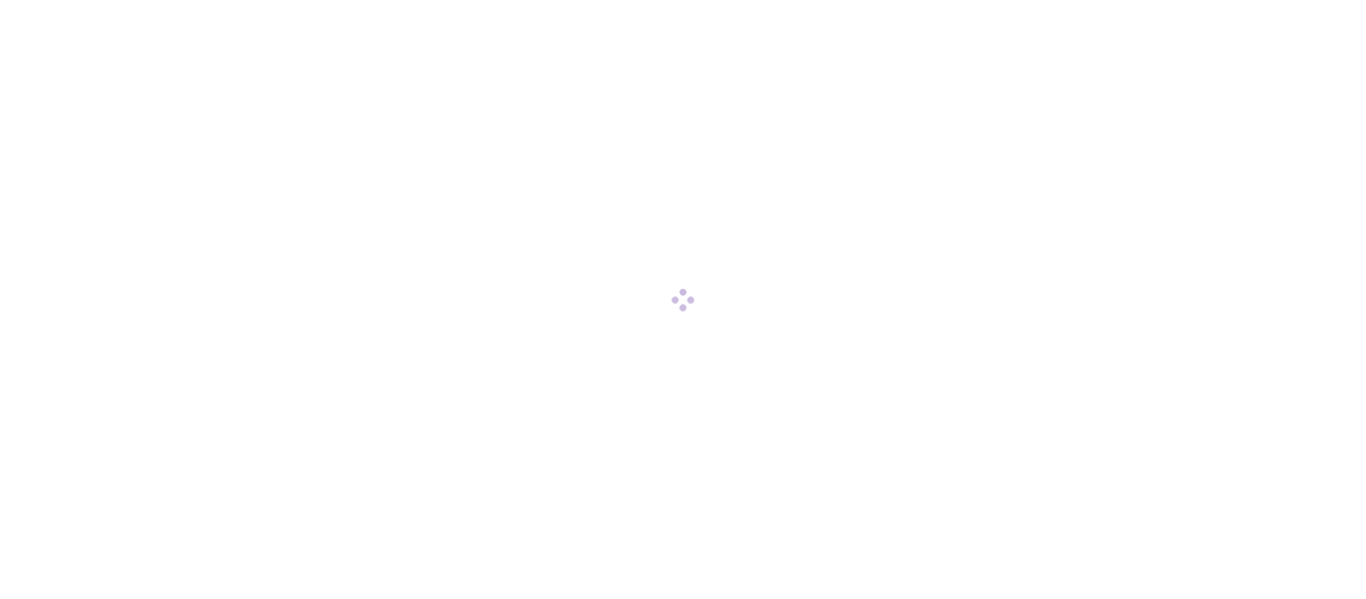 scroll, scrollTop: 0, scrollLeft: 0, axis: both 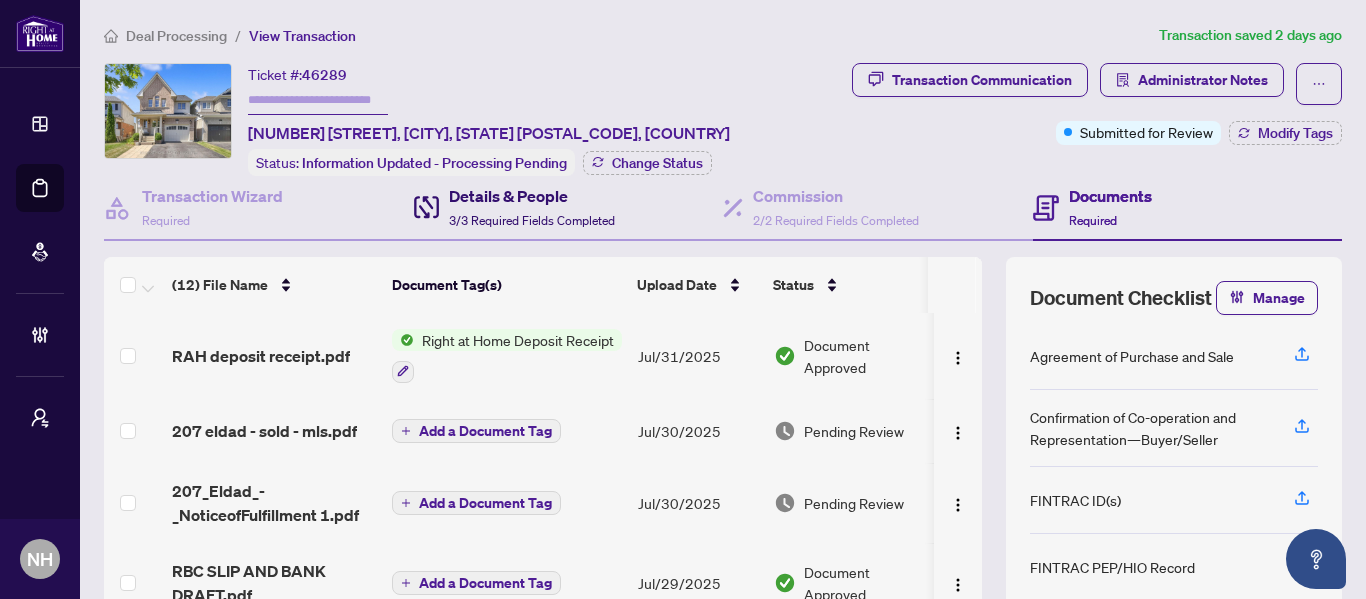 click on "Details & People" at bounding box center (532, 196) 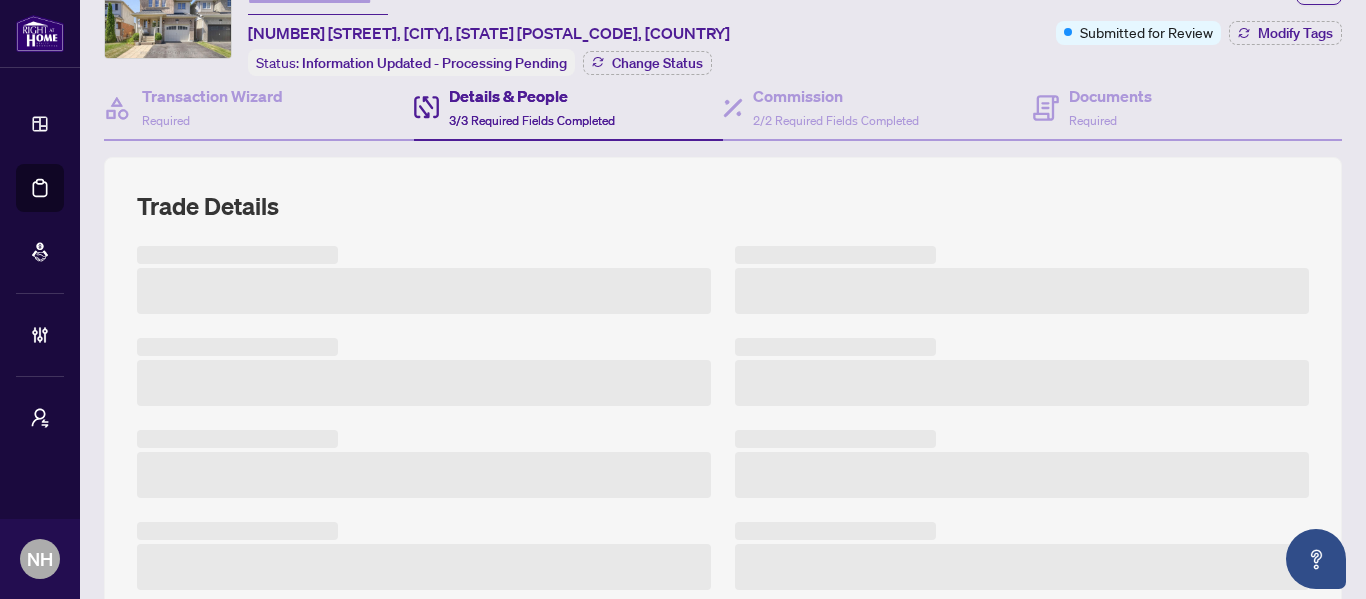 scroll, scrollTop: 0, scrollLeft: 0, axis: both 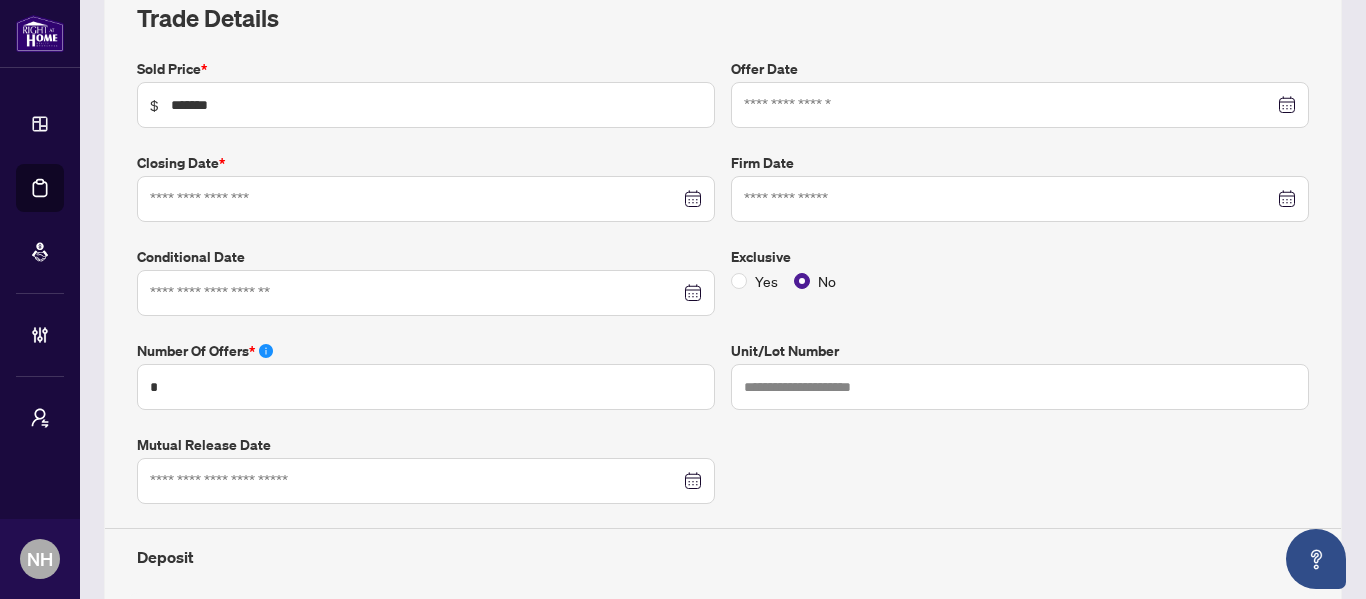 type on "**********" 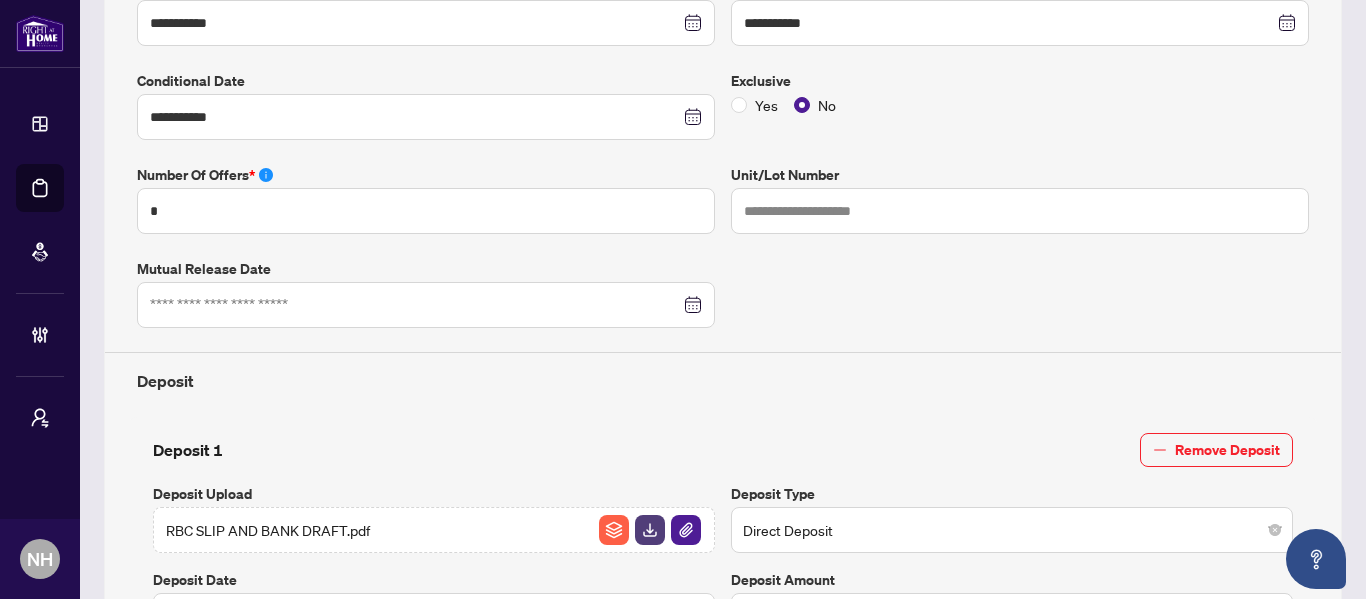 scroll, scrollTop: 0, scrollLeft: 0, axis: both 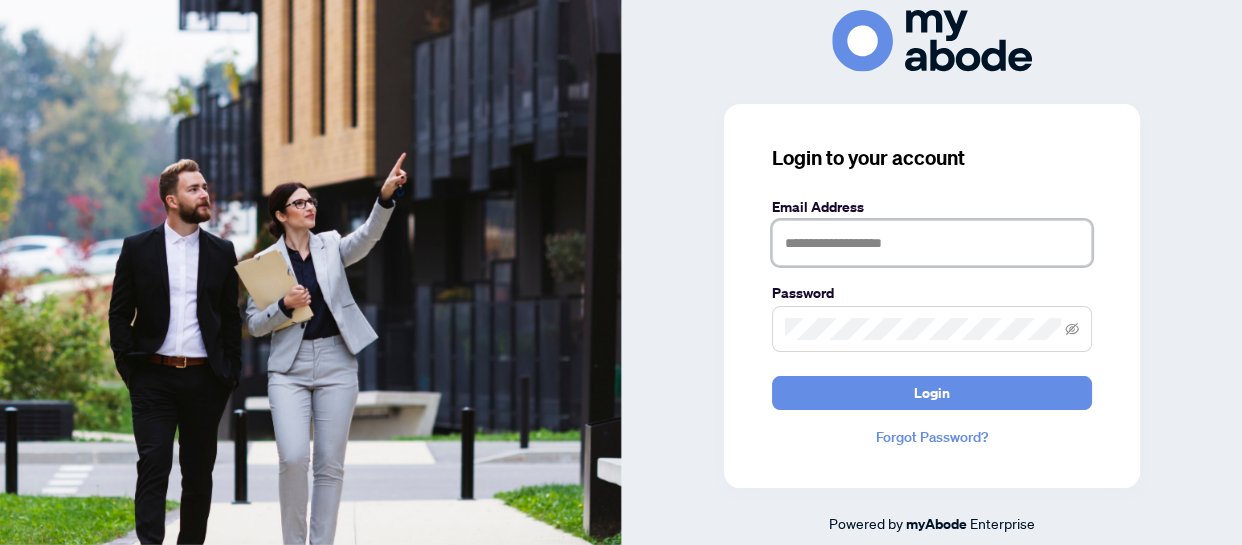 type on "**********" 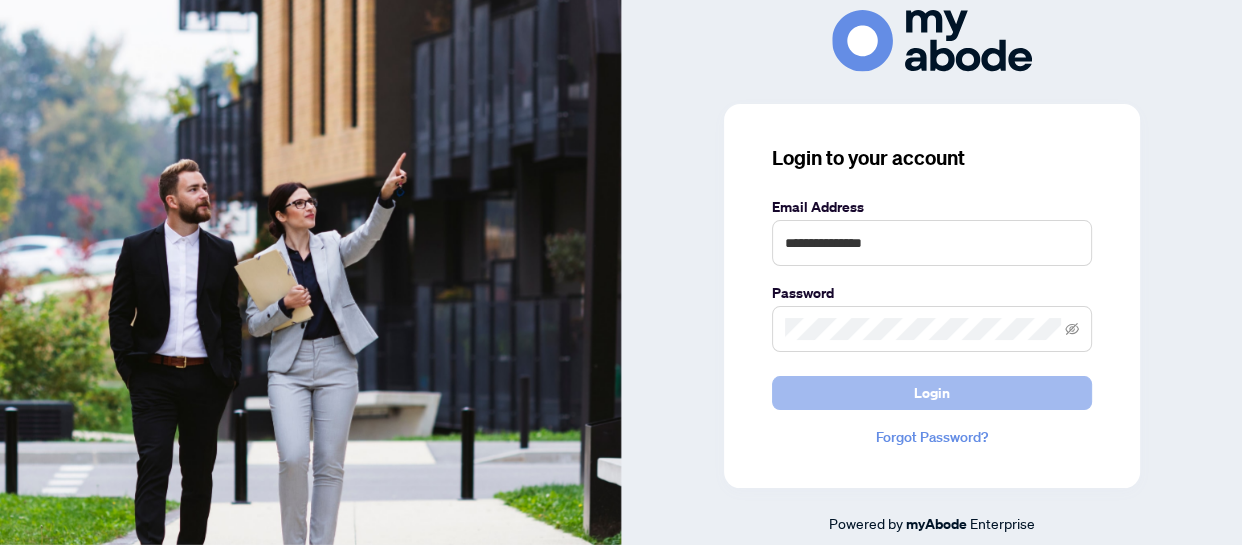 click on "Login" at bounding box center (932, 393) 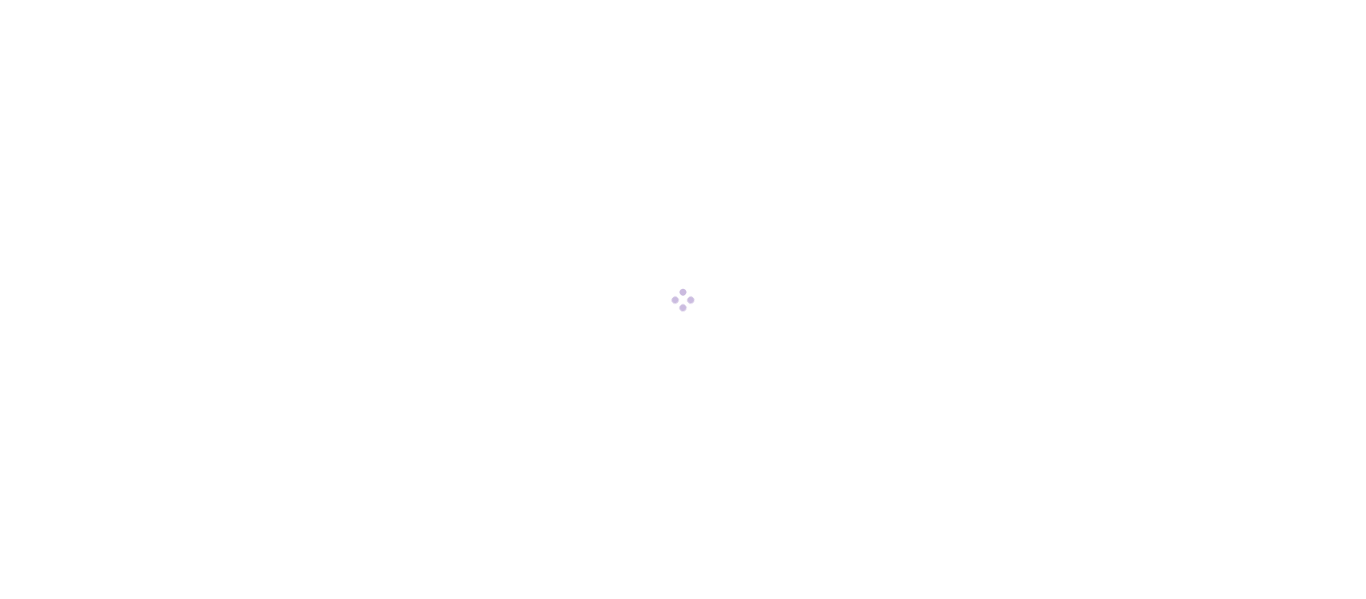 scroll, scrollTop: 0, scrollLeft: 0, axis: both 